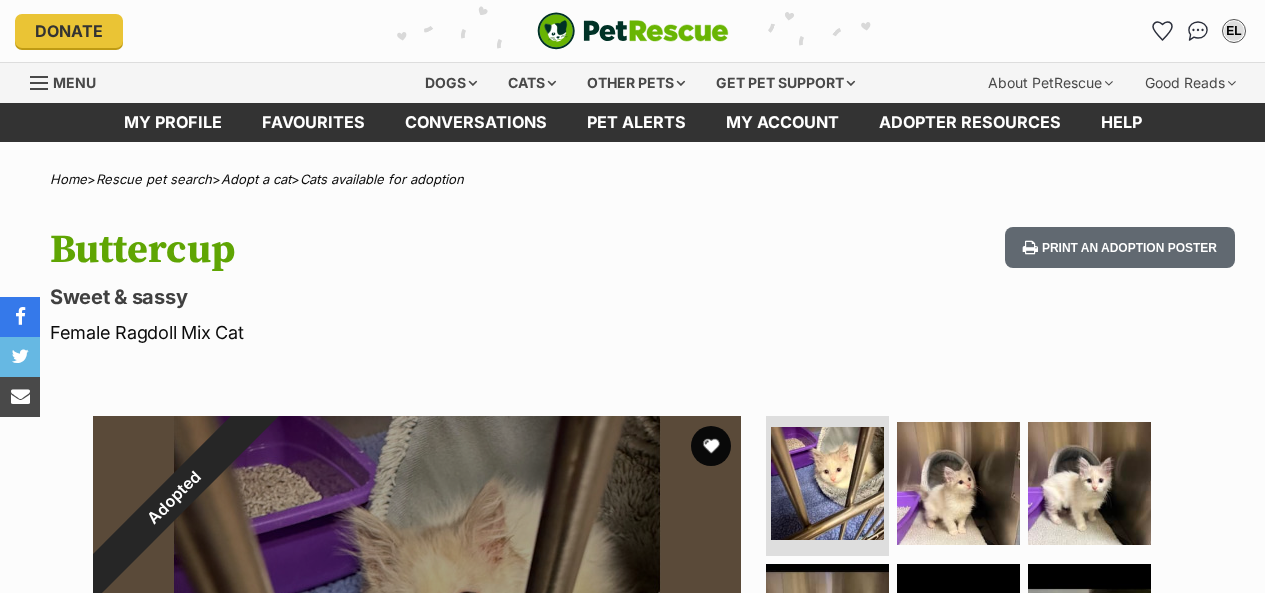 scroll, scrollTop: 0, scrollLeft: 0, axis: both 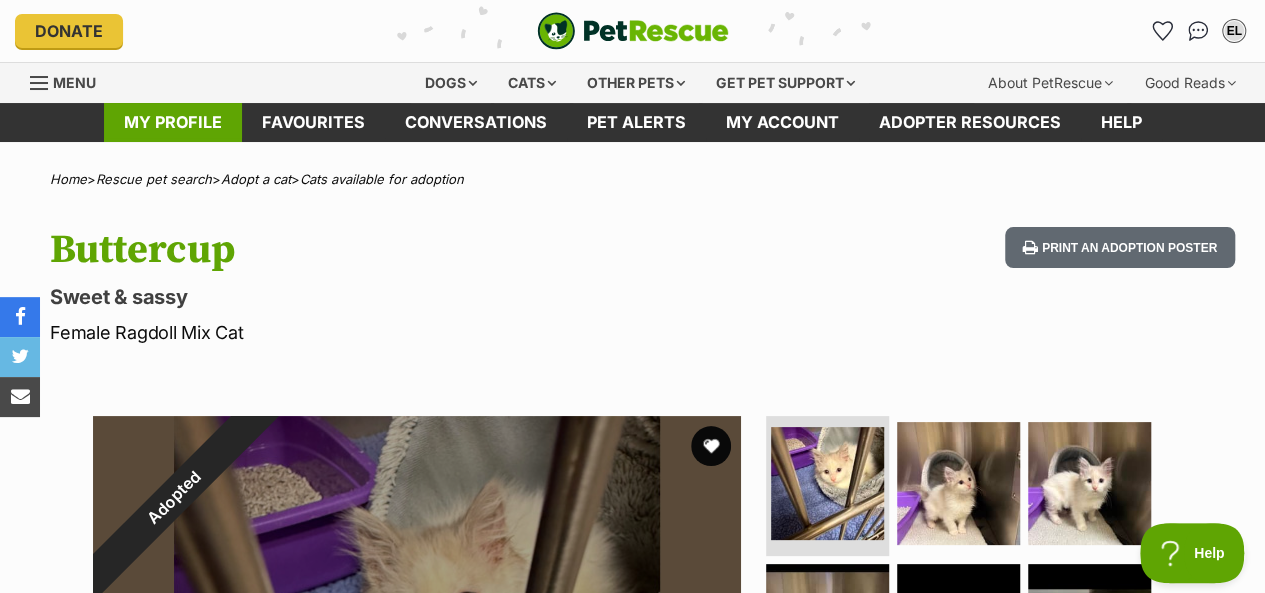 click on "My profile" at bounding box center (173, 122) 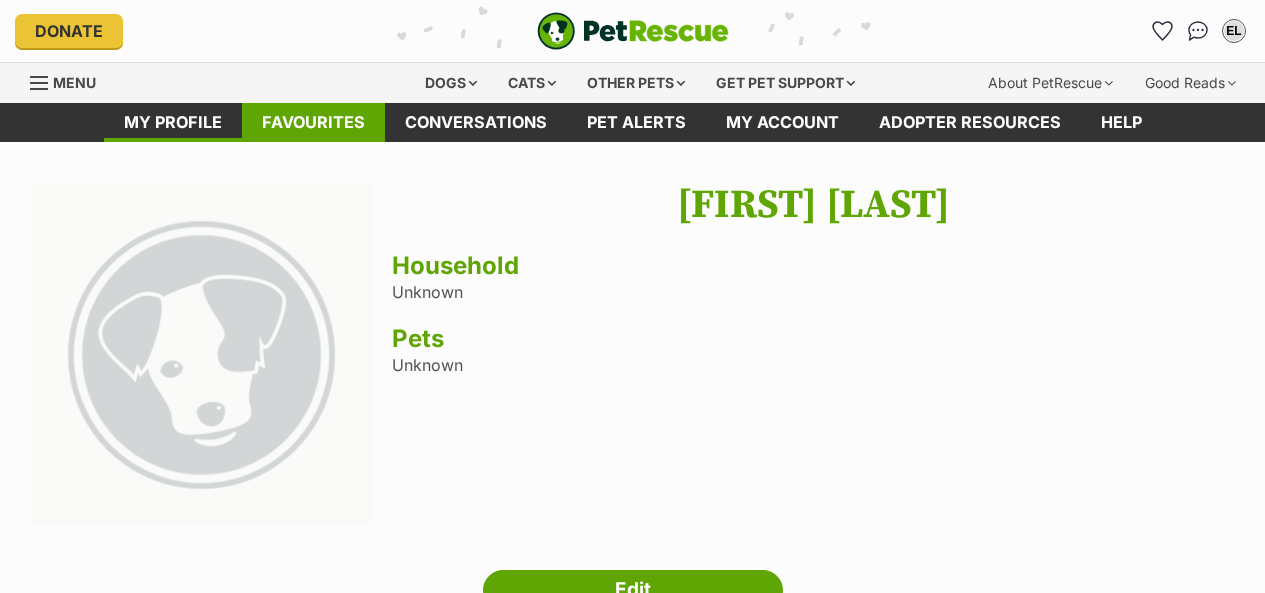 scroll, scrollTop: 0, scrollLeft: 0, axis: both 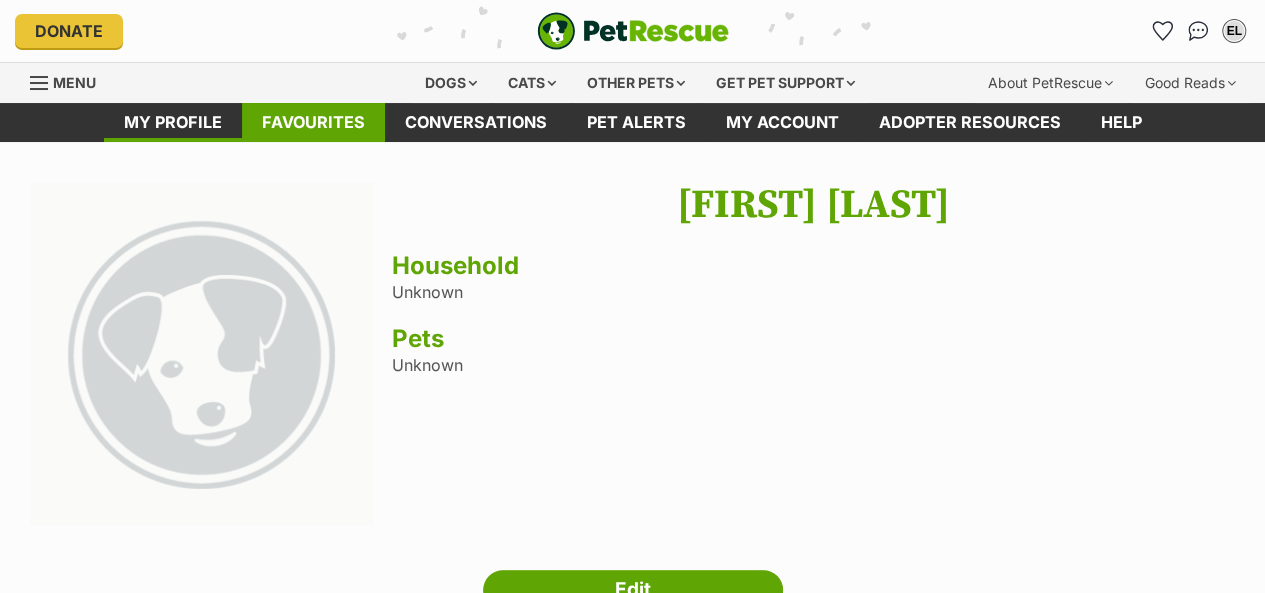 click on "Favourites" at bounding box center [313, 122] 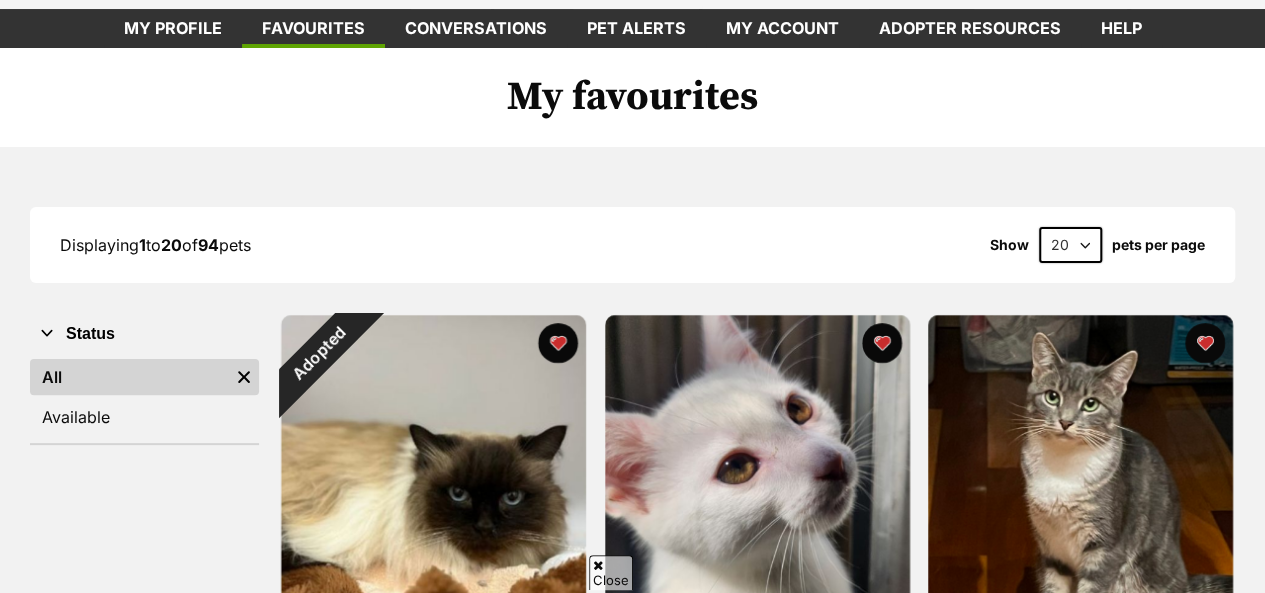 scroll, scrollTop: 360, scrollLeft: 0, axis: vertical 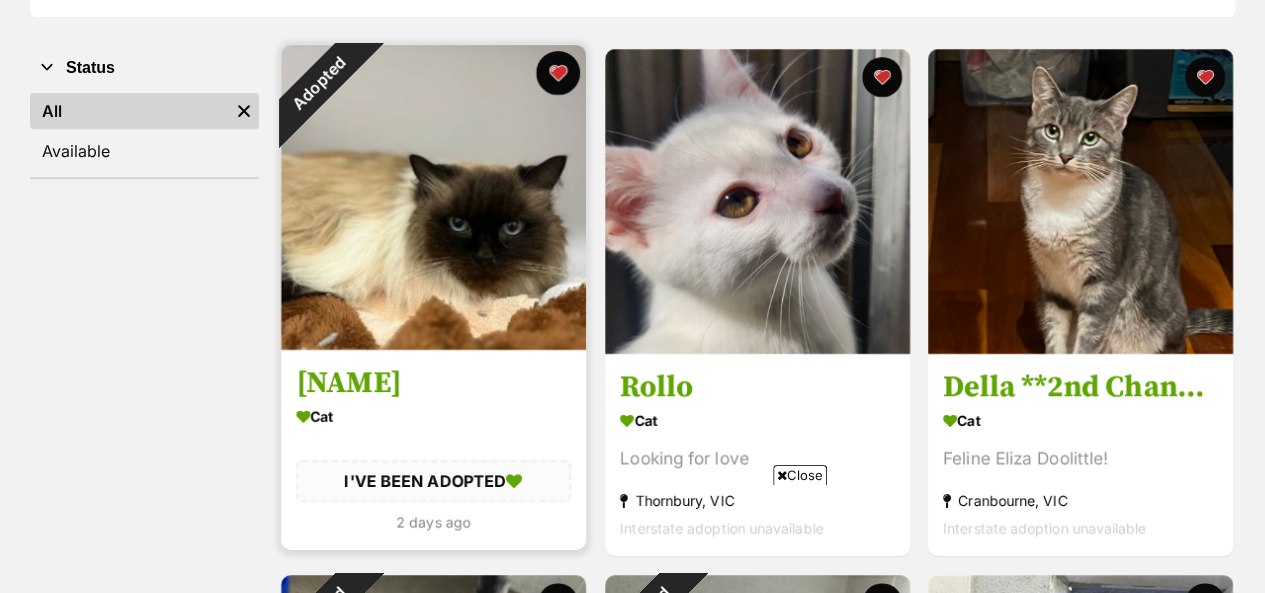 click at bounding box center (558, 73) 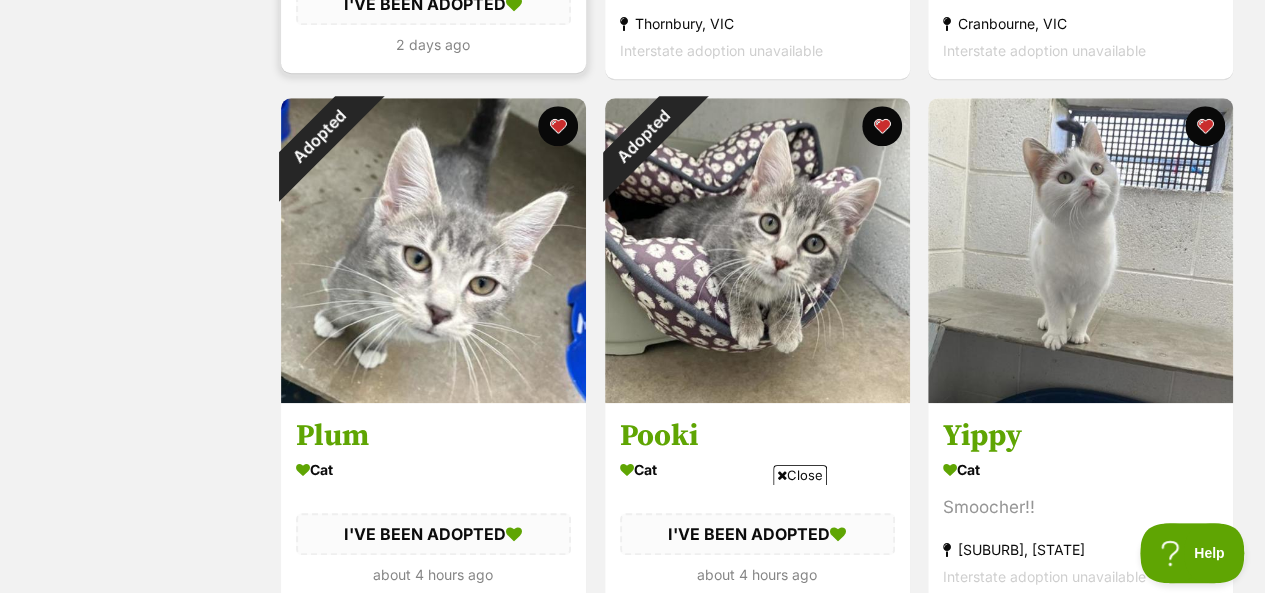 scroll, scrollTop: 880, scrollLeft: 0, axis: vertical 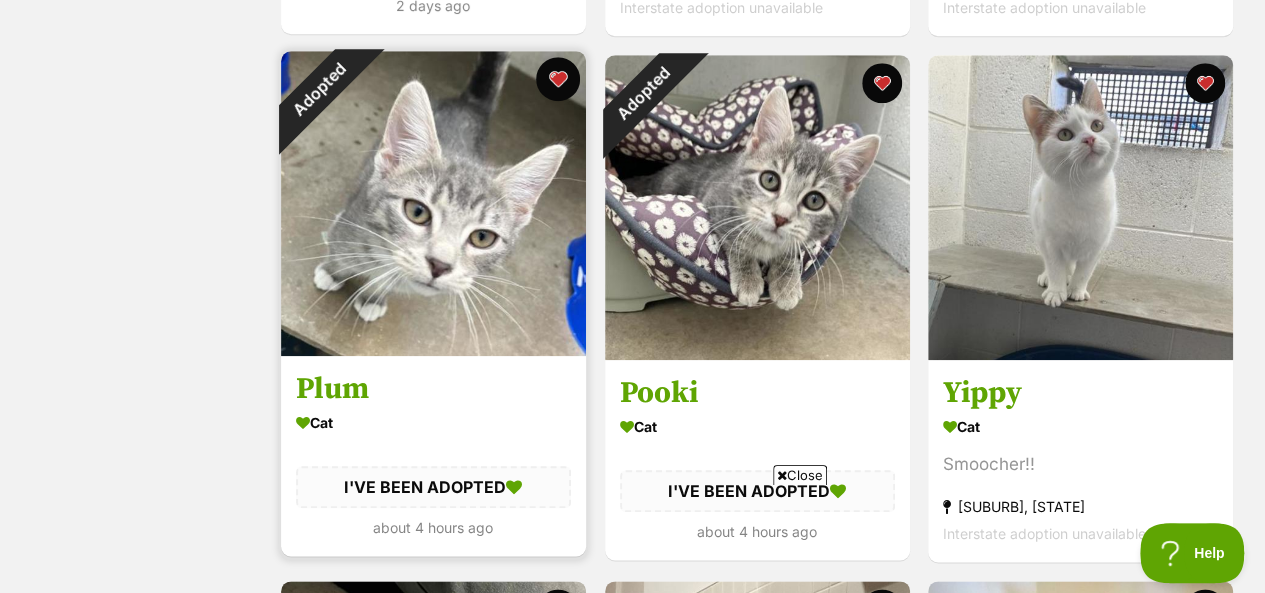 click at bounding box center (558, 79) 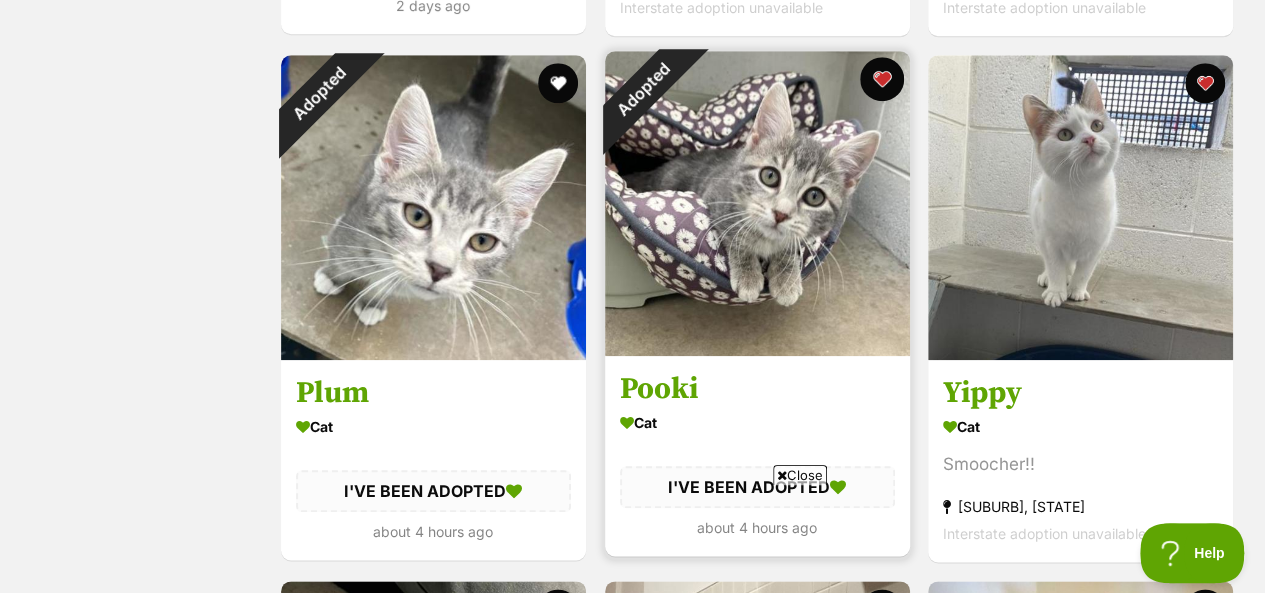 click at bounding box center [881, 79] 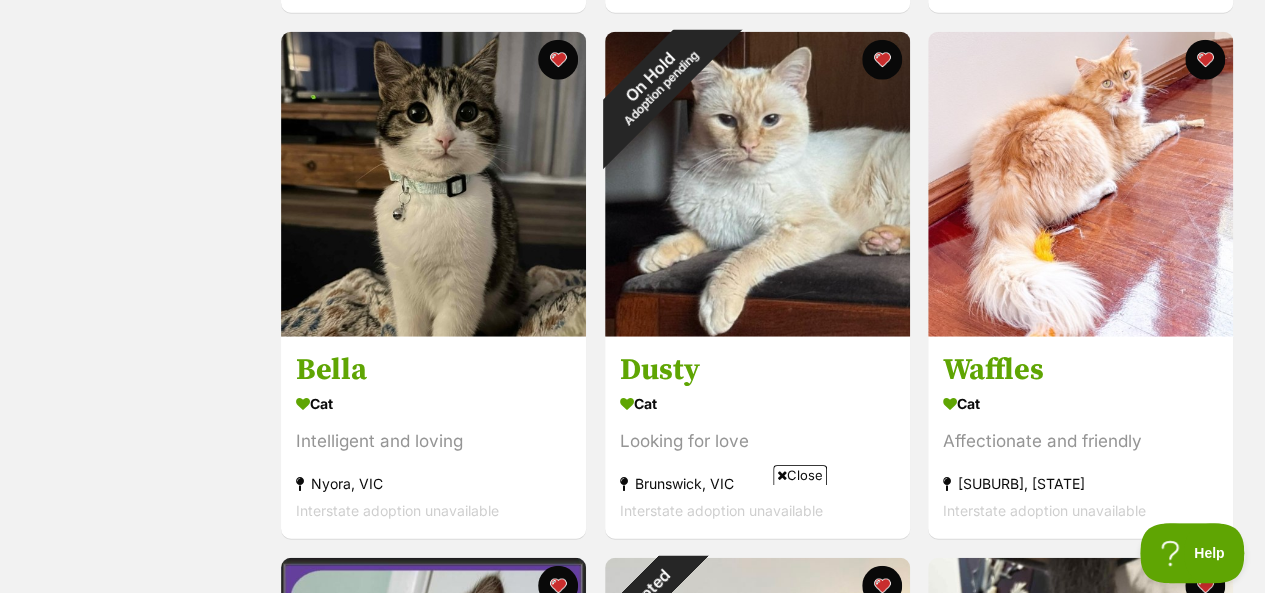 scroll, scrollTop: 2480, scrollLeft: 0, axis: vertical 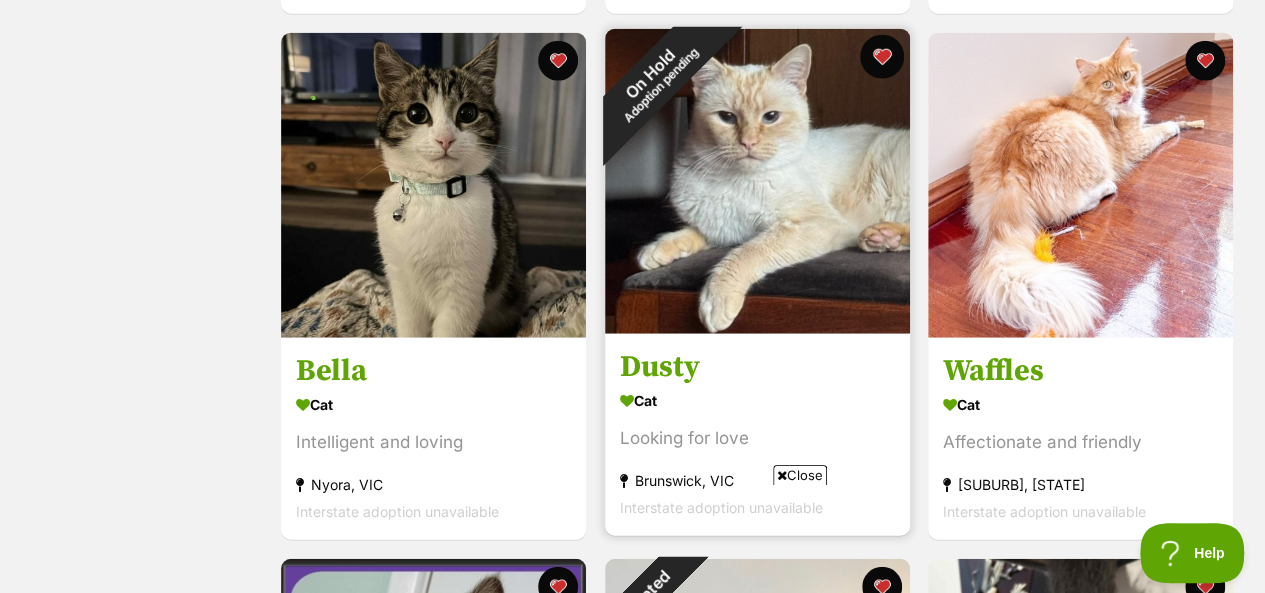 click at bounding box center [881, 57] 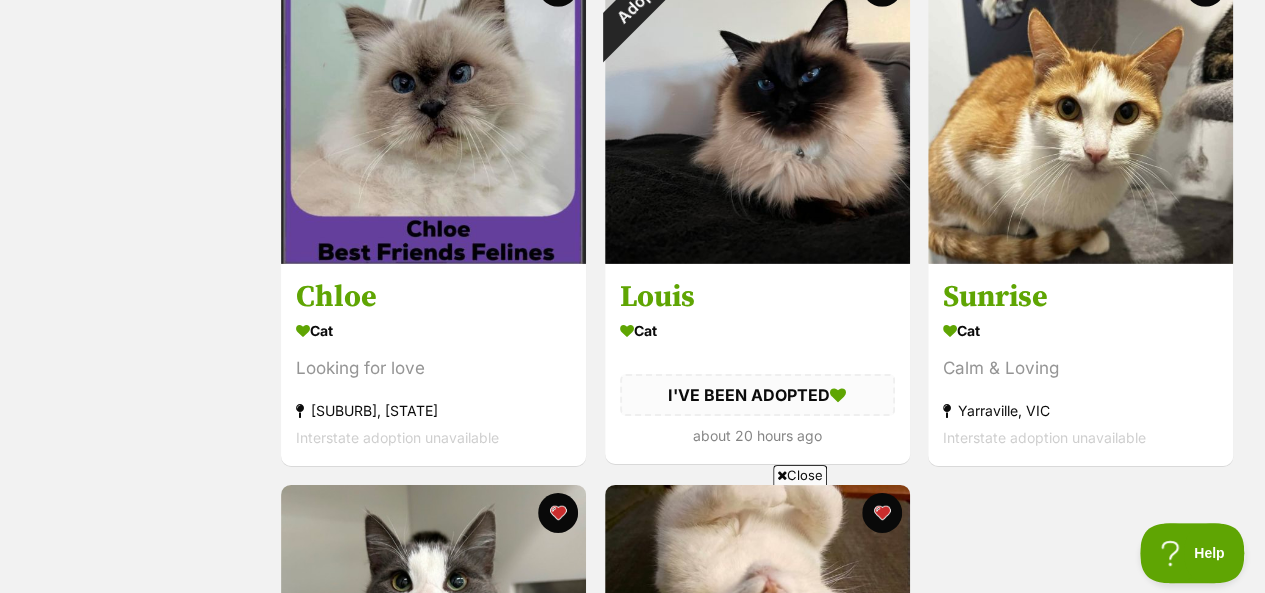 scroll, scrollTop: 3040, scrollLeft: 0, axis: vertical 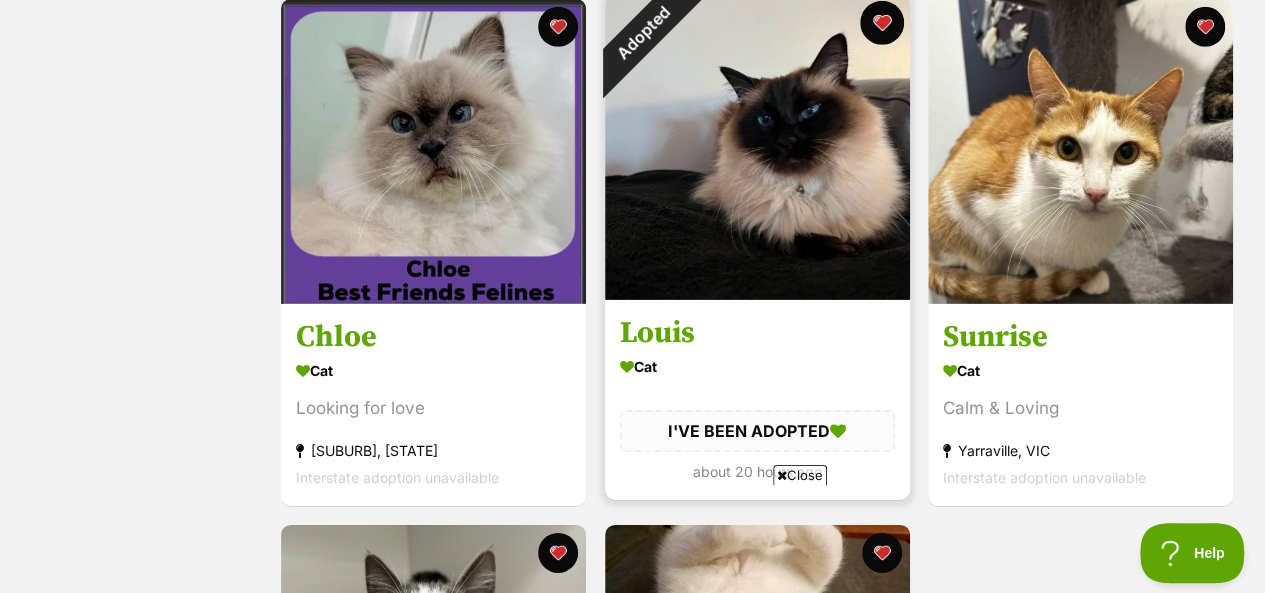 click at bounding box center [881, 23] 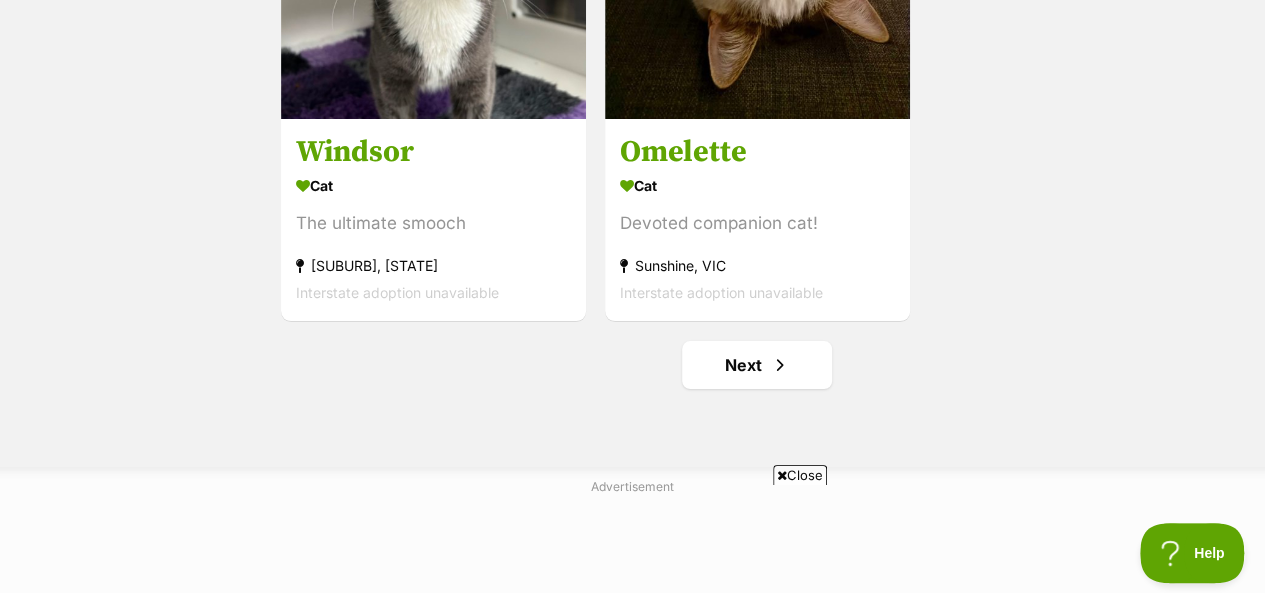 scroll, scrollTop: 3840, scrollLeft: 0, axis: vertical 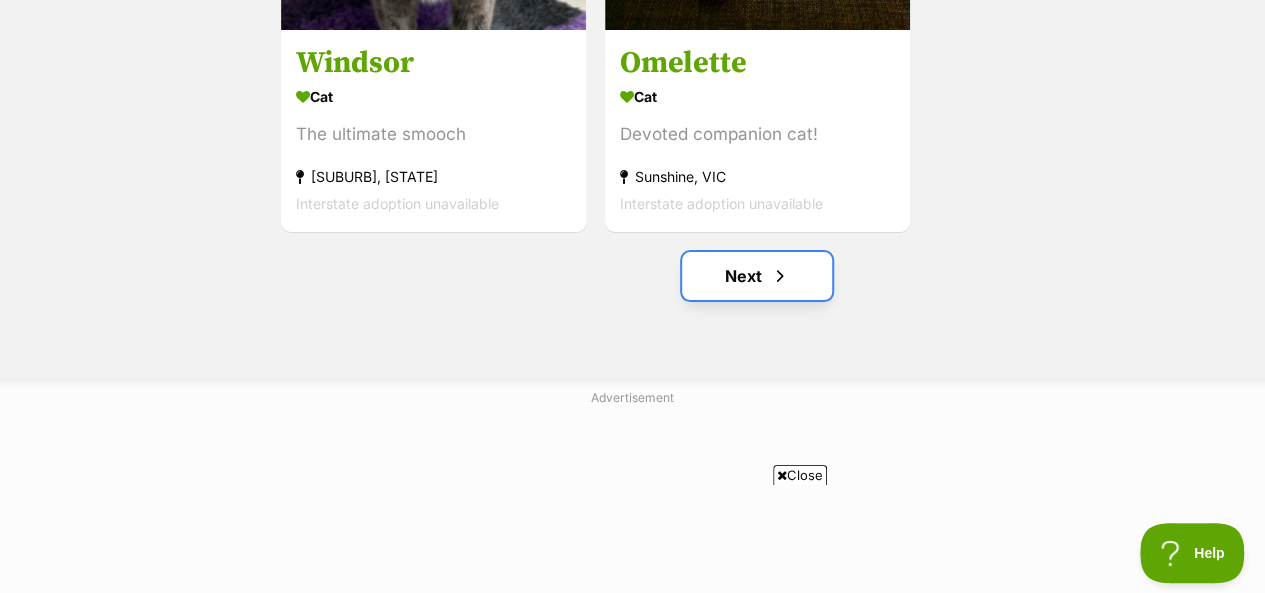 click on "Next" at bounding box center (757, 276) 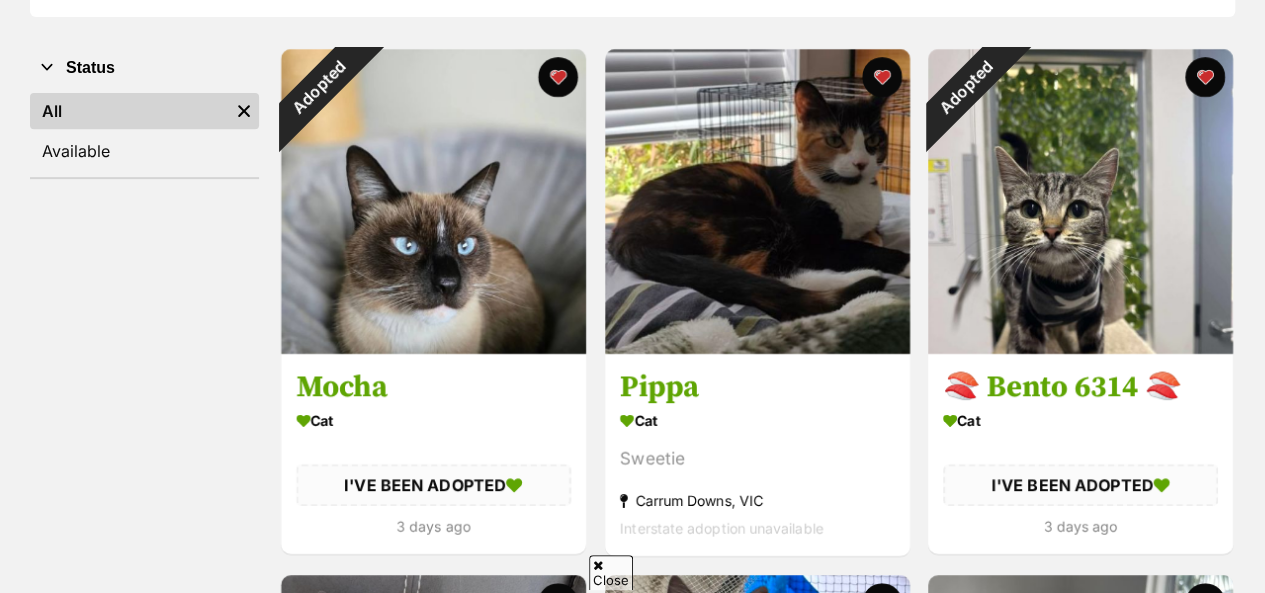 scroll, scrollTop: 360, scrollLeft: 0, axis: vertical 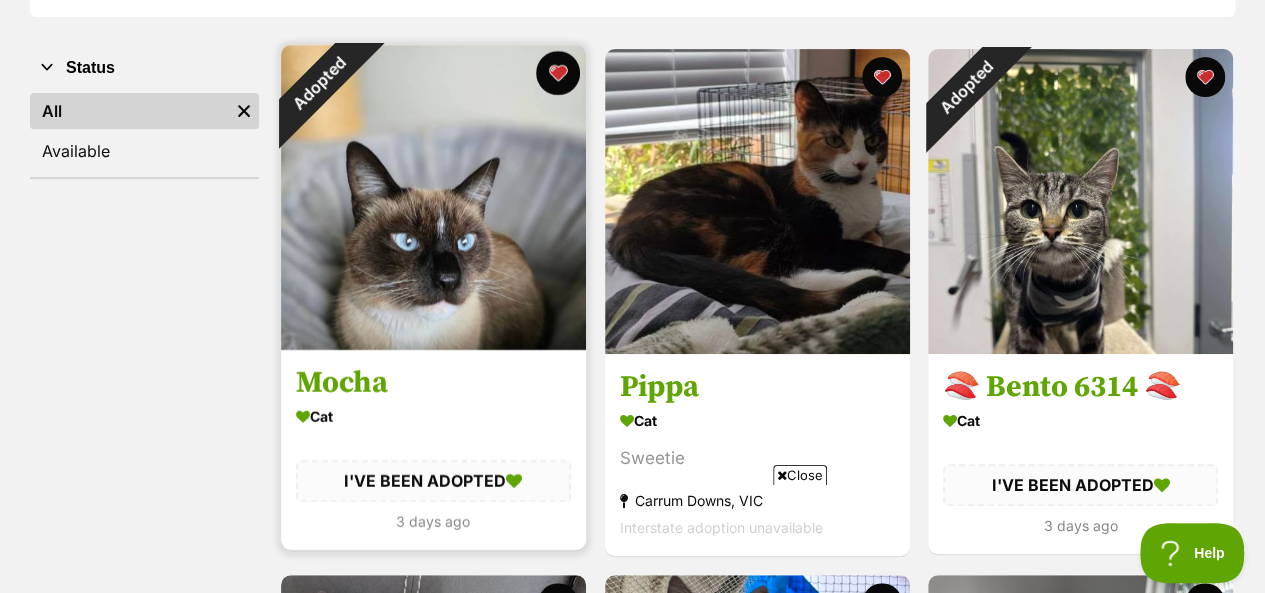 click at bounding box center (558, 73) 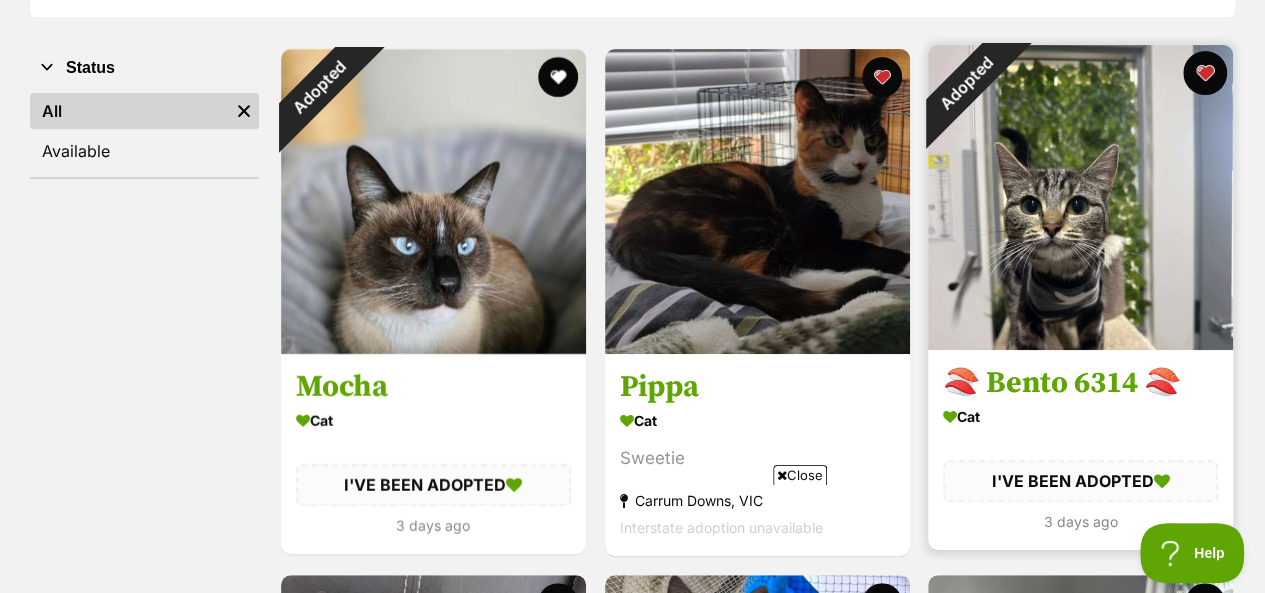 click at bounding box center [1205, 73] 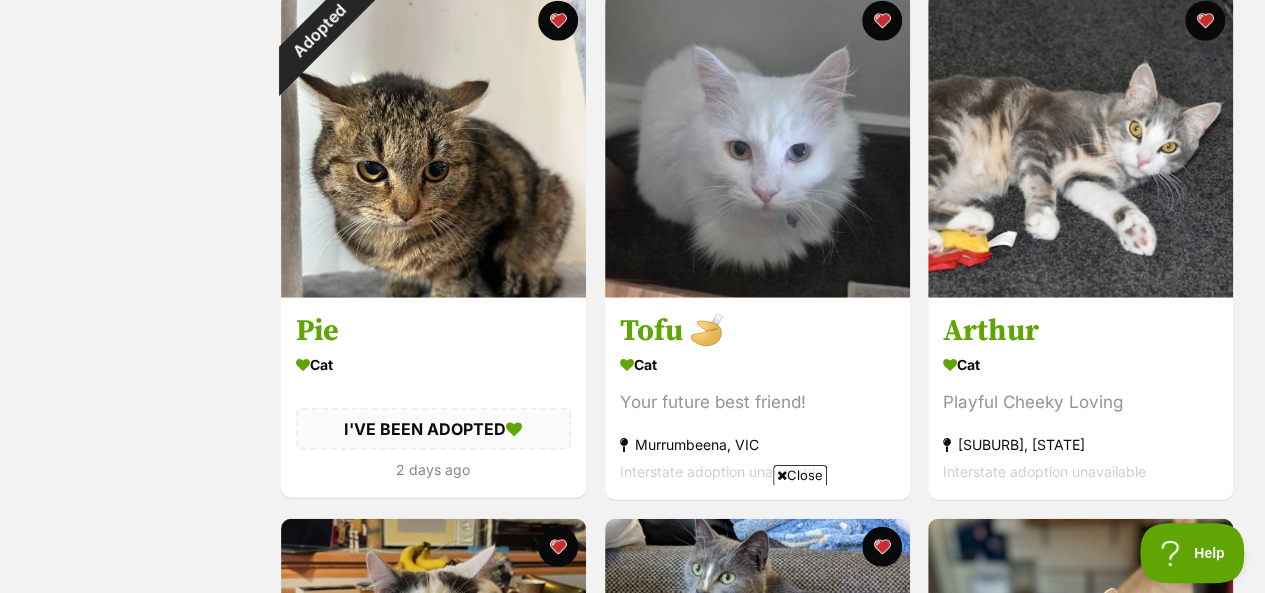 scroll, scrollTop: 2480, scrollLeft: 0, axis: vertical 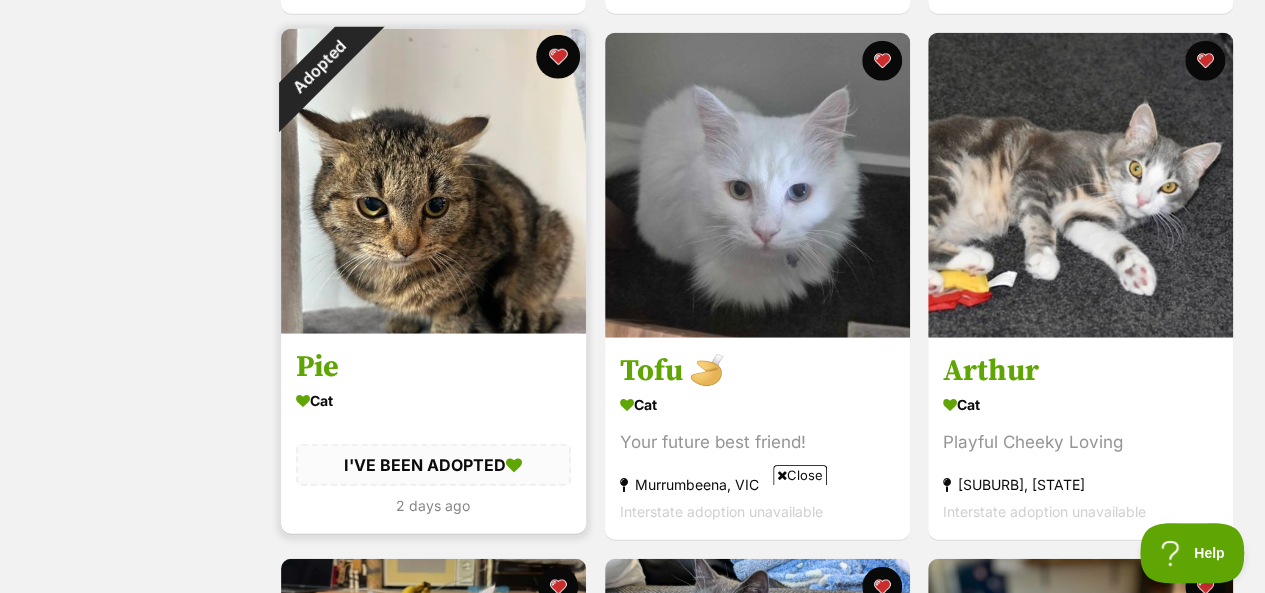 click at bounding box center [558, 57] 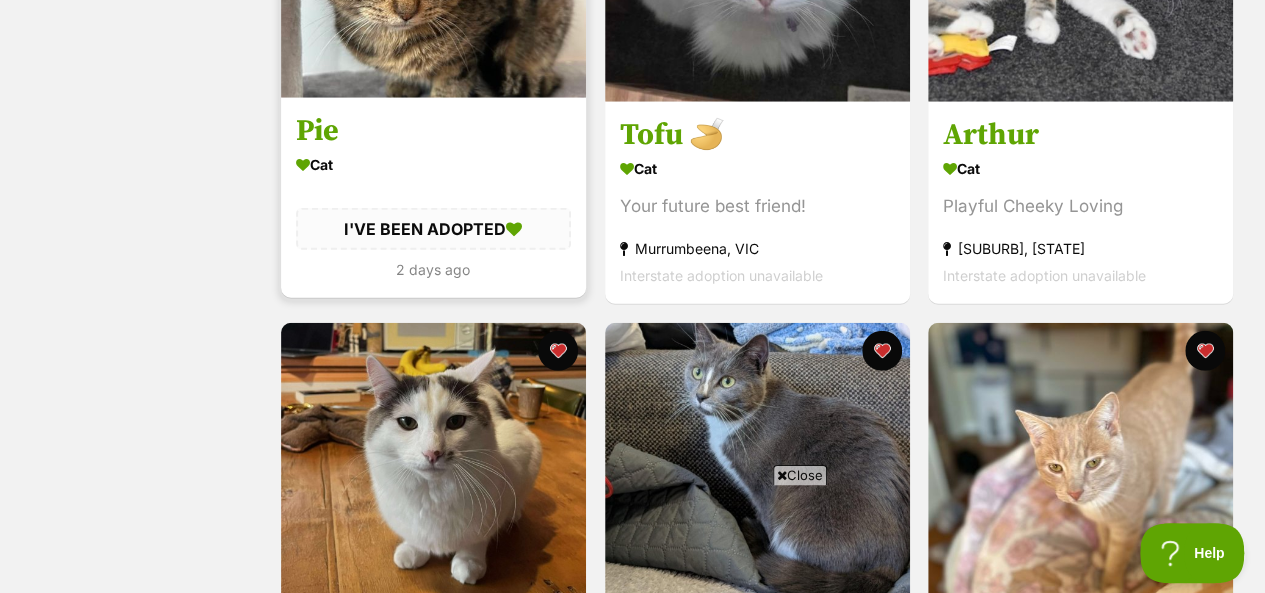 scroll, scrollTop: 3000, scrollLeft: 0, axis: vertical 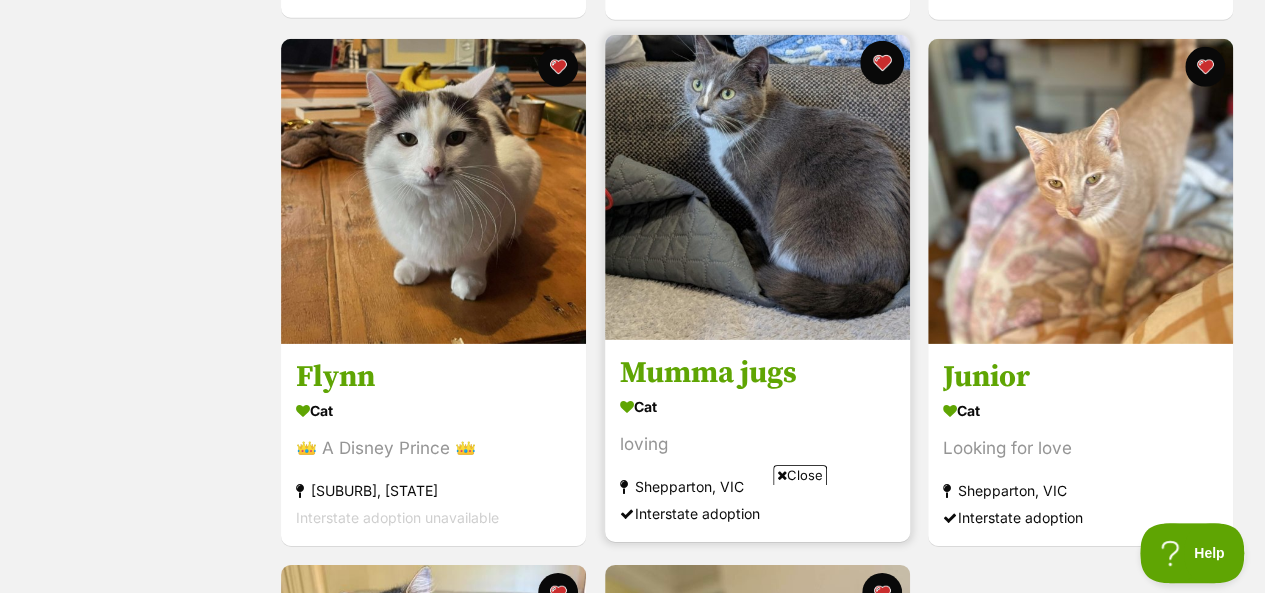 click at bounding box center (881, 63) 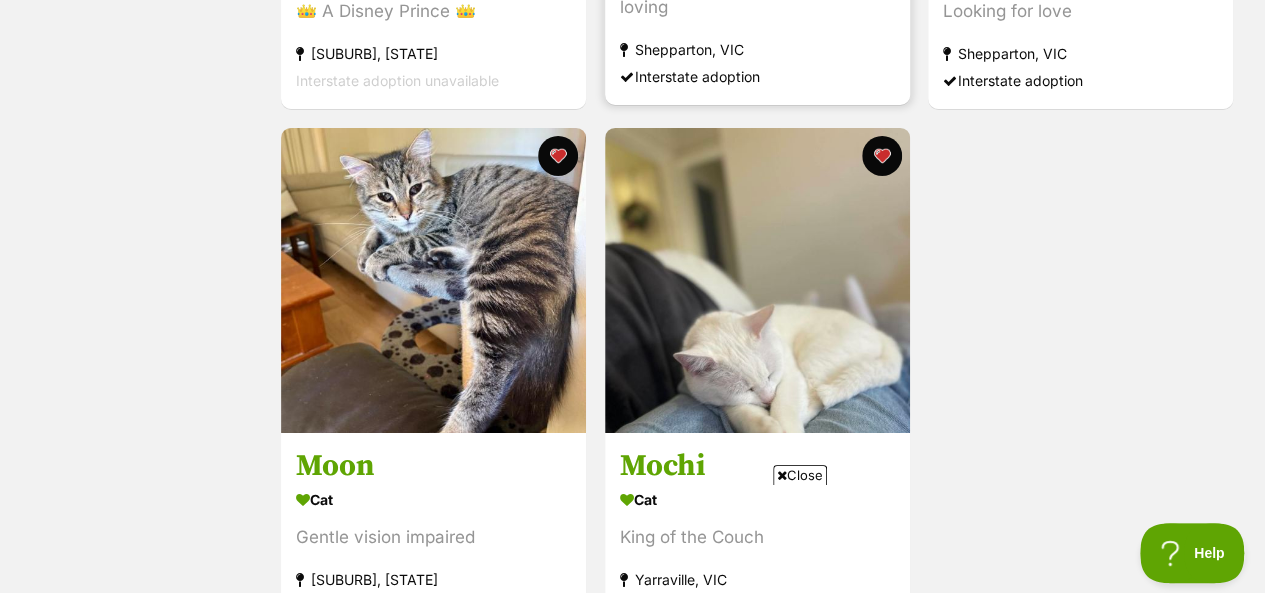 scroll, scrollTop: 3520, scrollLeft: 0, axis: vertical 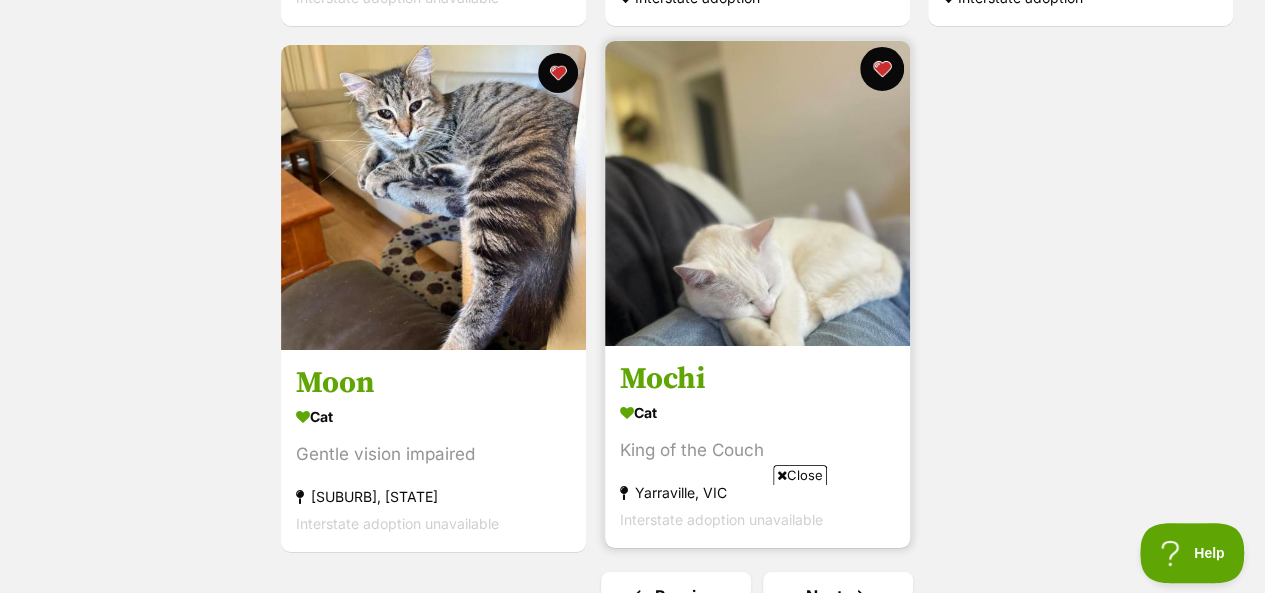 click at bounding box center [881, 69] 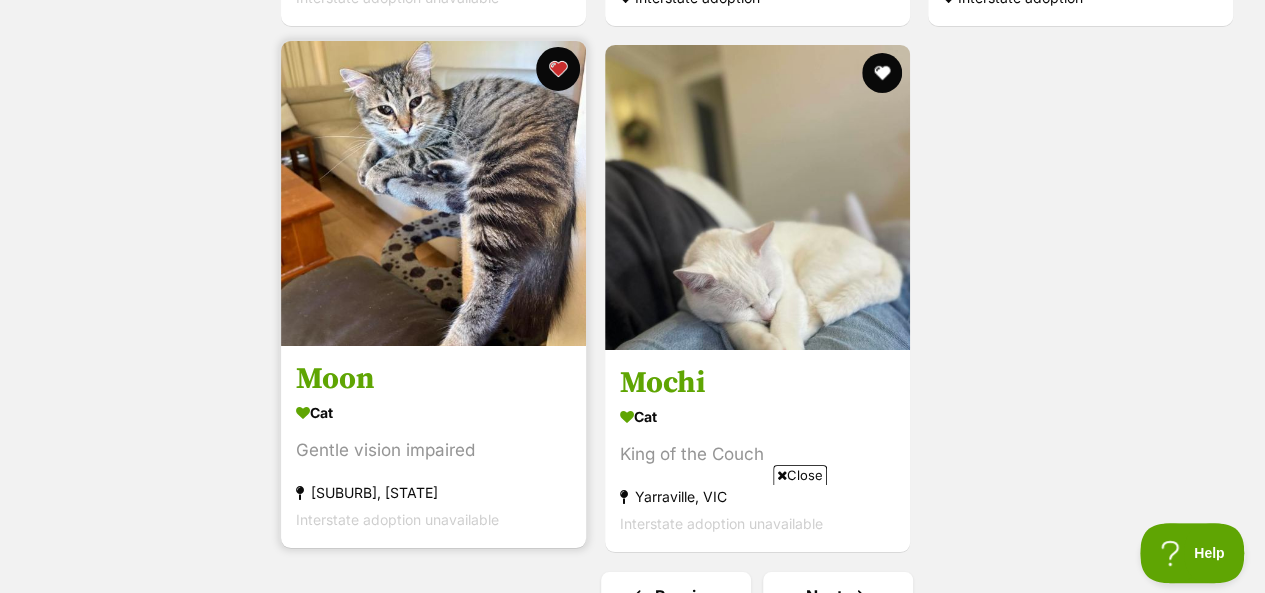 click at bounding box center (558, 69) 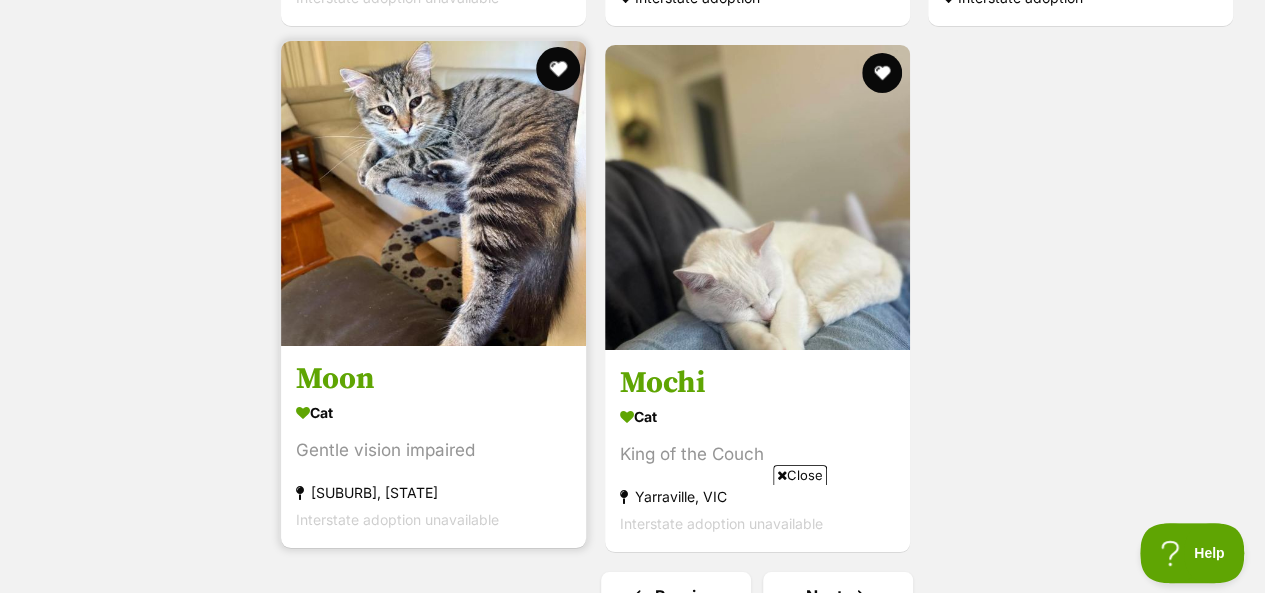click at bounding box center [558, 69] 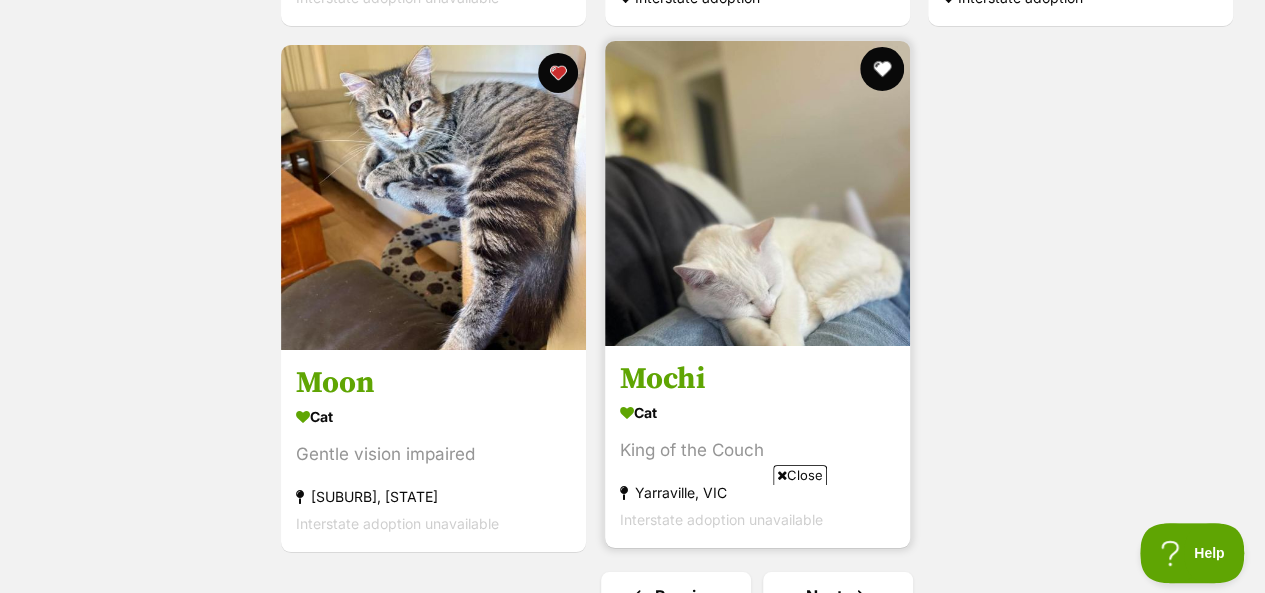 click at bounding box center [881, 69] 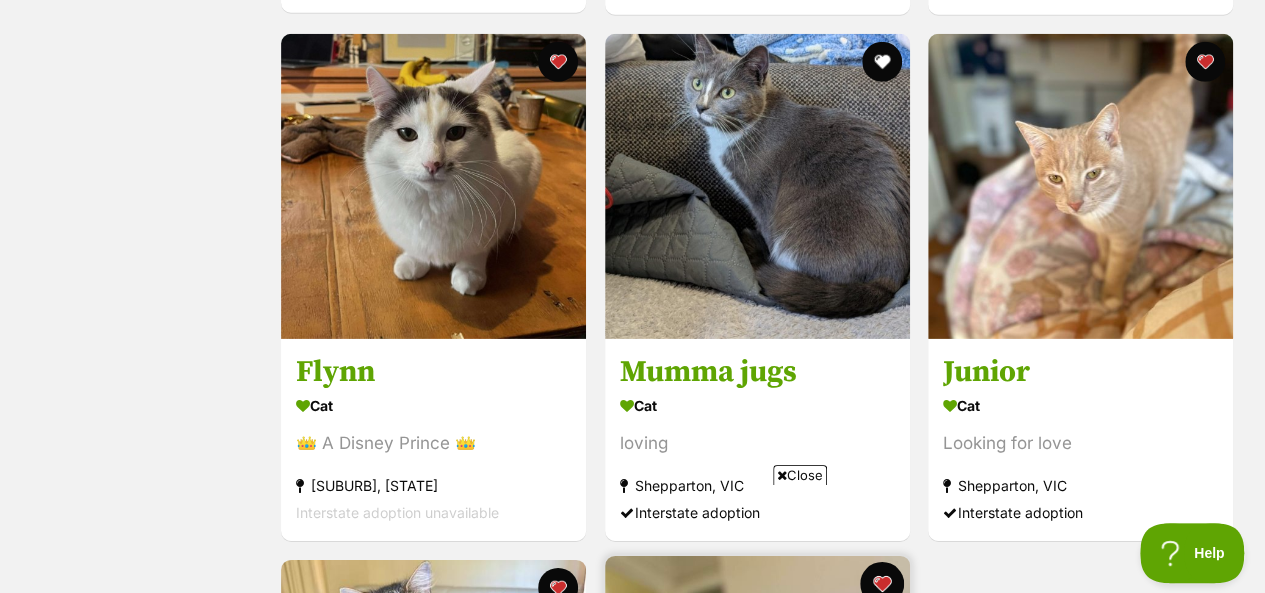 scroll, scrollTop: 3000, scrollLeft: 0, axis: vertical 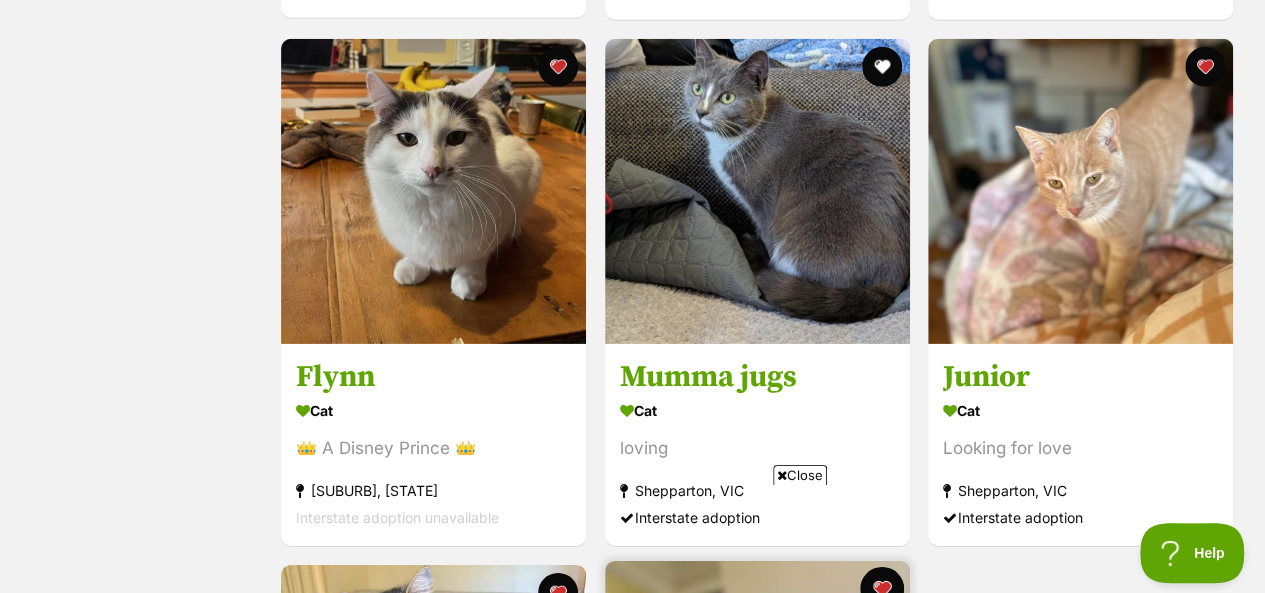click at bounding box center [881, 67] 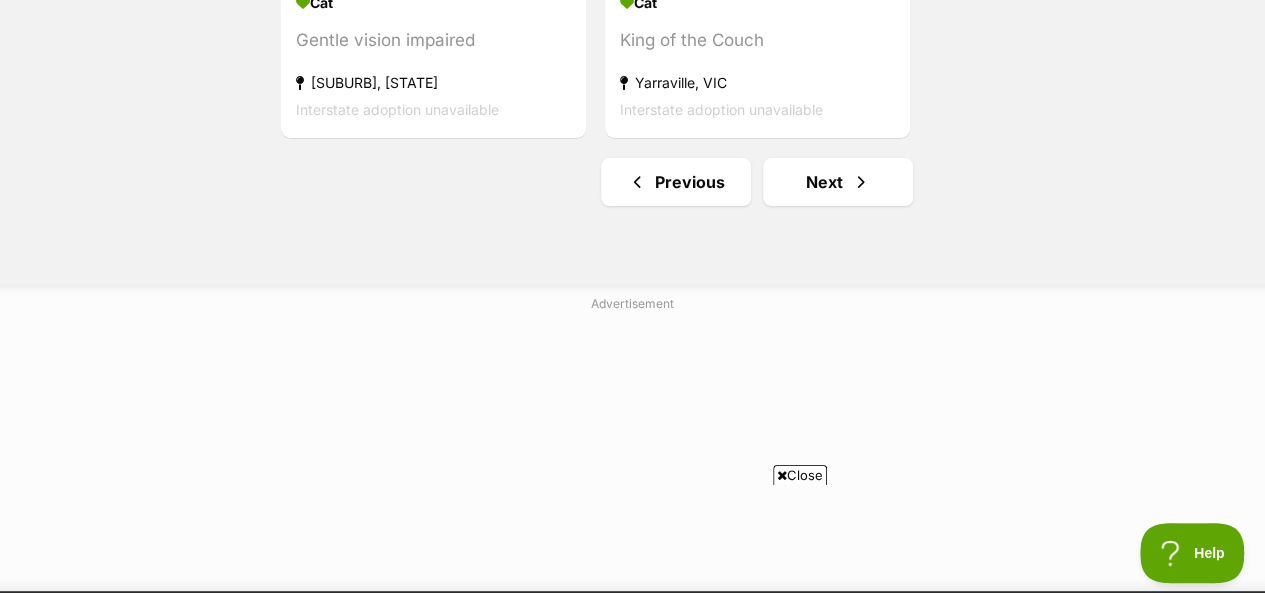 scroll, scrollTop: 4000, scrollLeft: 0, axis: vertical 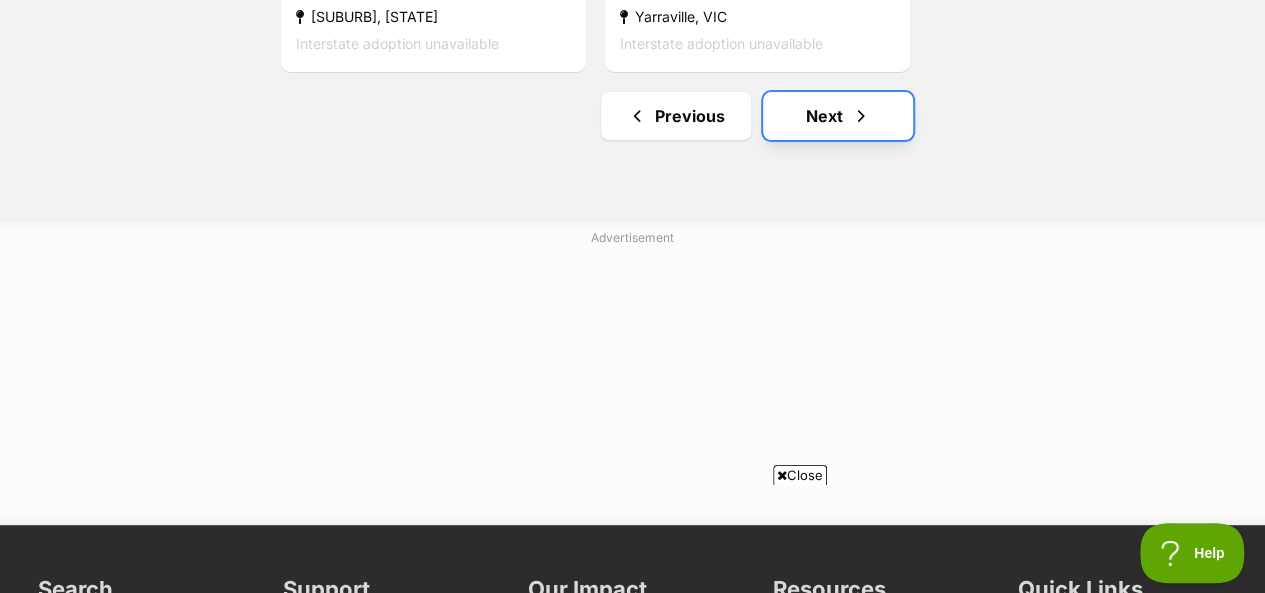 click on "Next" at bounding box center (838, 116) 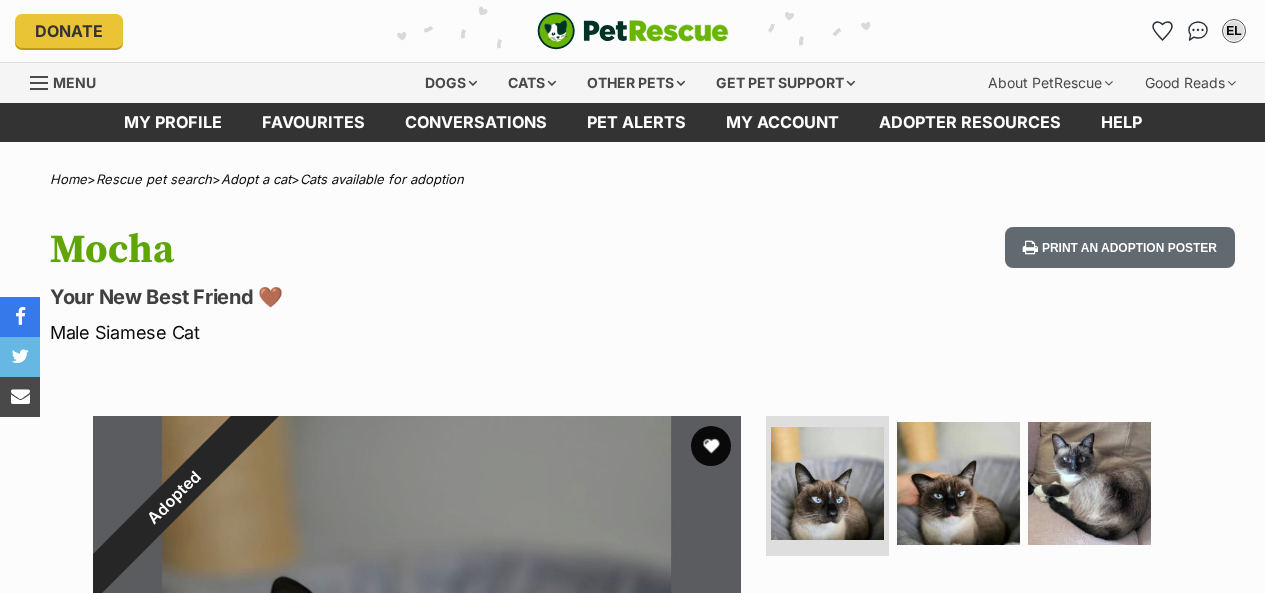 scroll, scrollTop: 0, scrollLeft: 0, axis: both 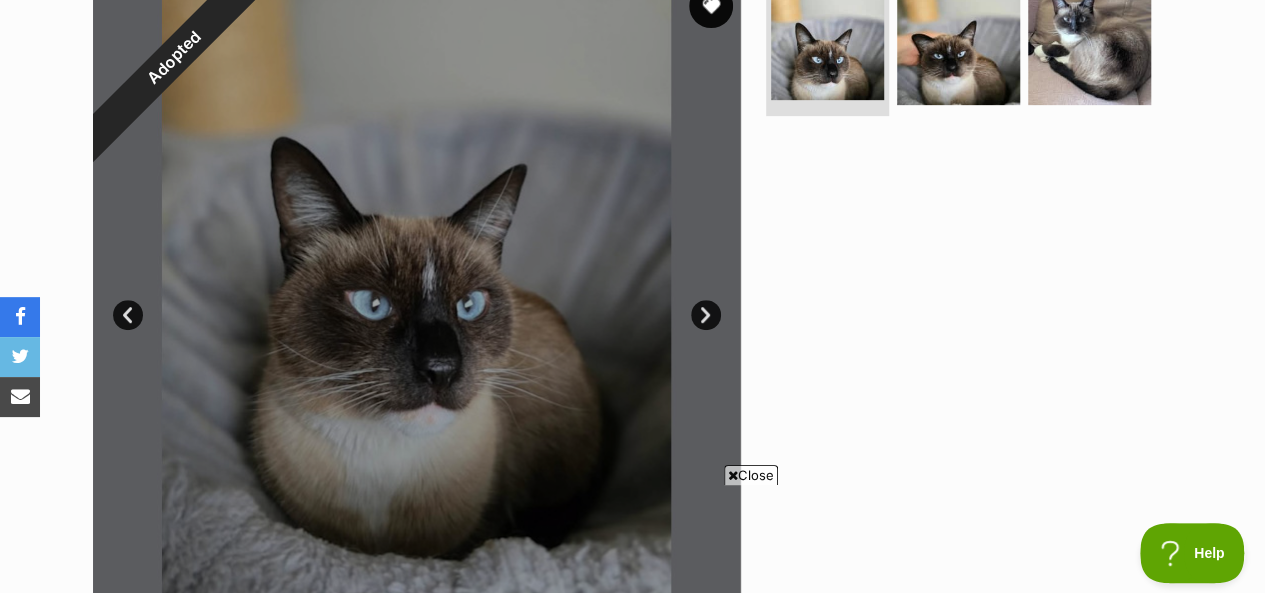 click at bounding box center [711, 6] 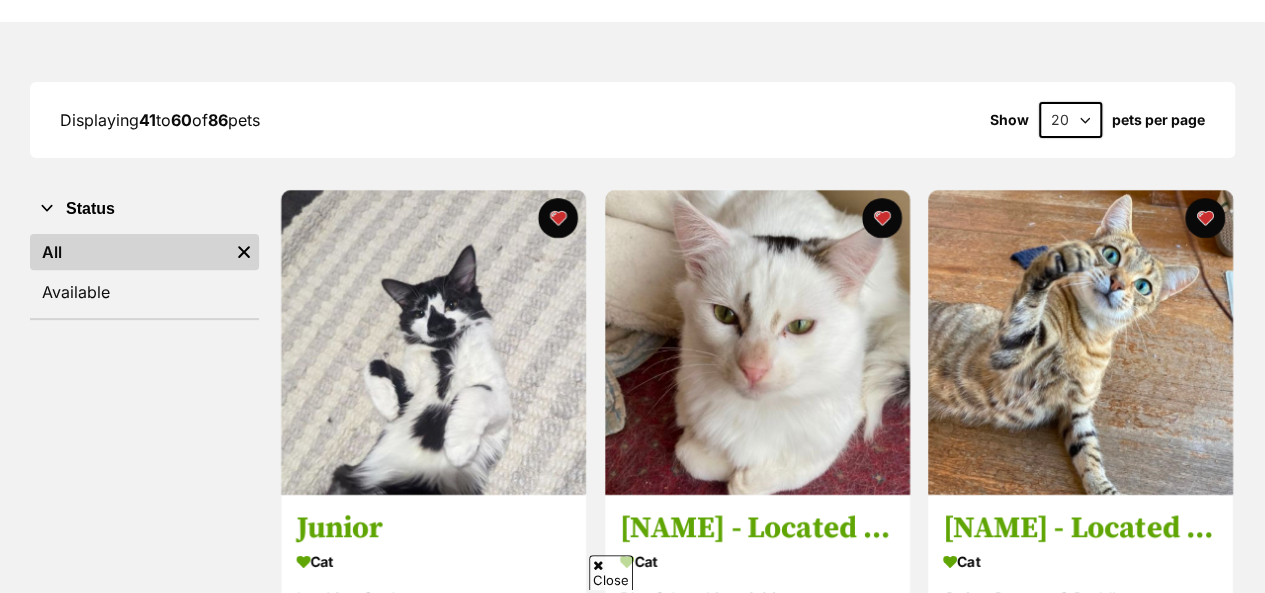 scroll, scrollTop: 0, scrollLeft: 0, axis: both 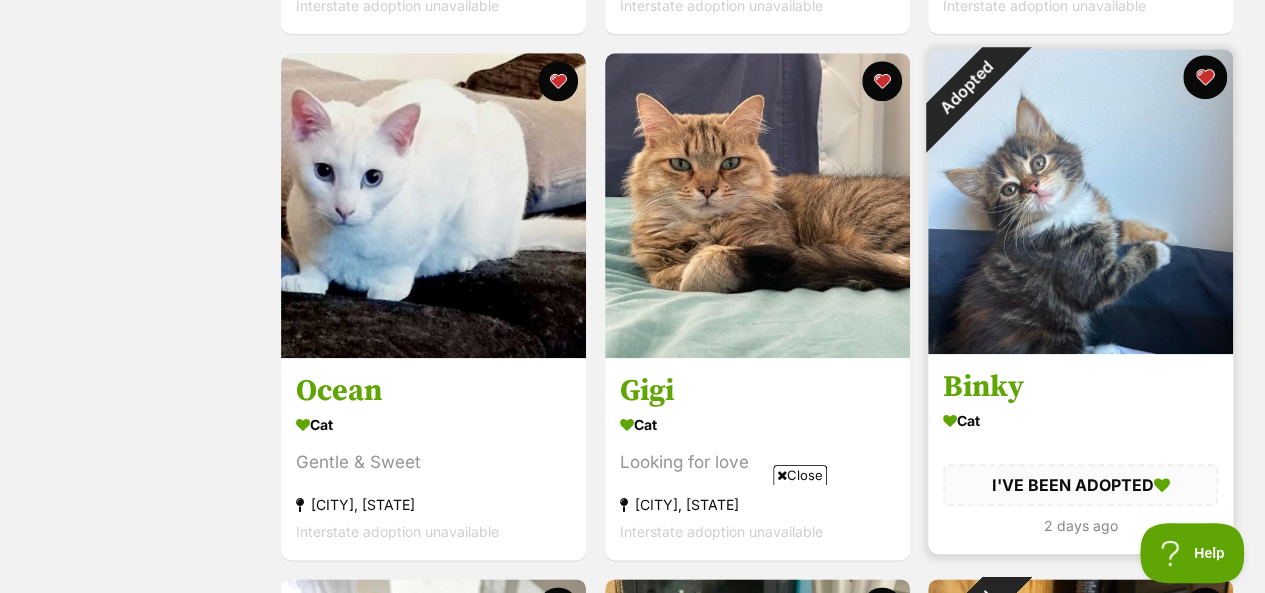 click at bounding box center (1205, 77) 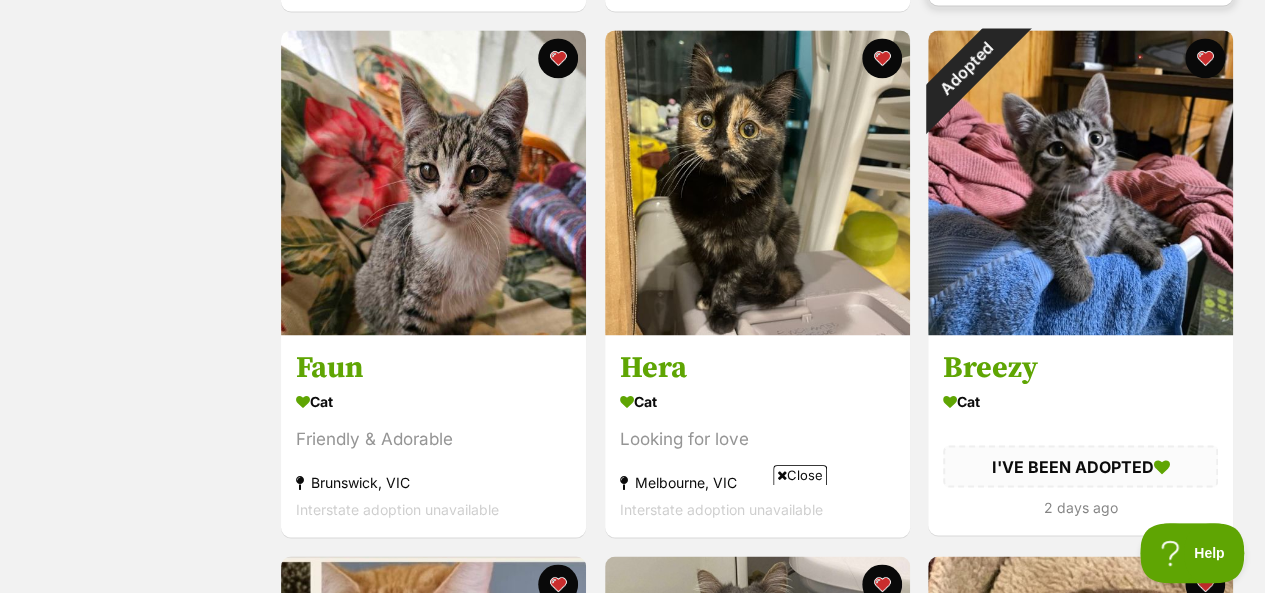 scroll, scrollTop: 1442, scrollLeft: 0, axis: vertical 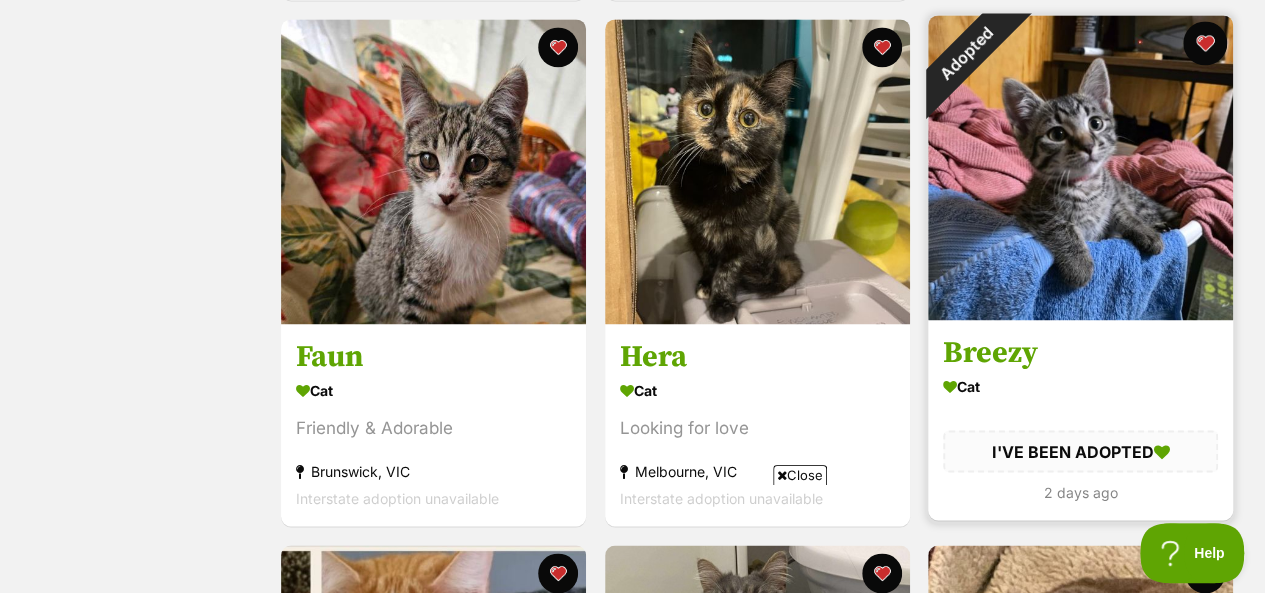 click at bounding box center [1205, 43] 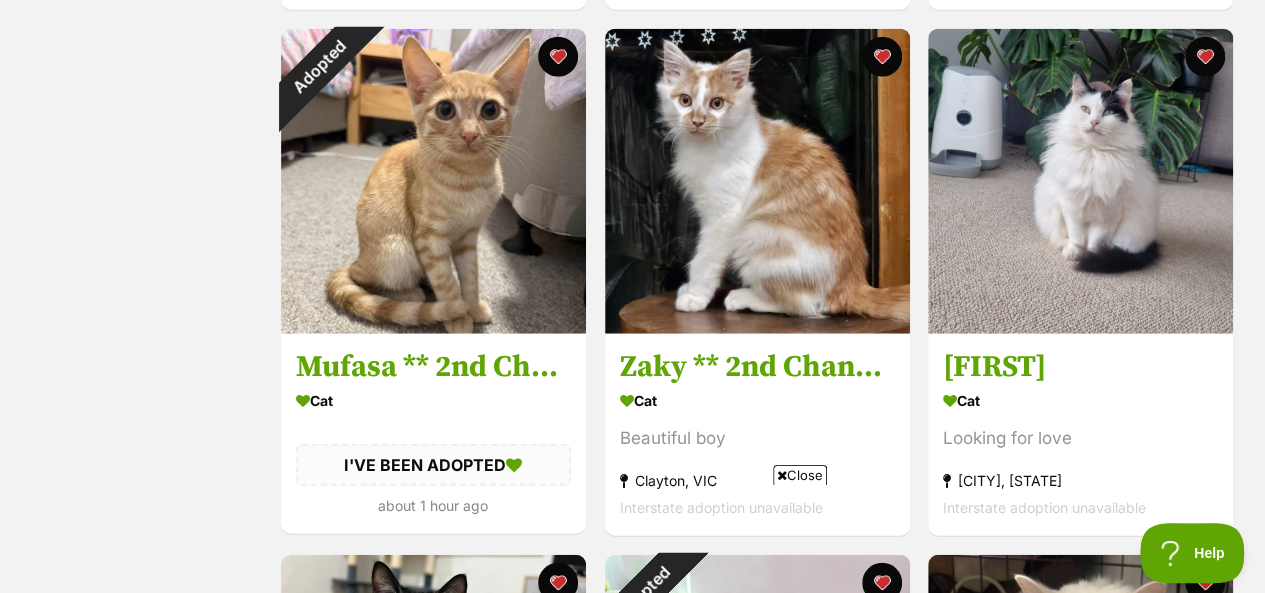 scroll, scrollTop: 2482, scrollLeft: 0, axis: vertical 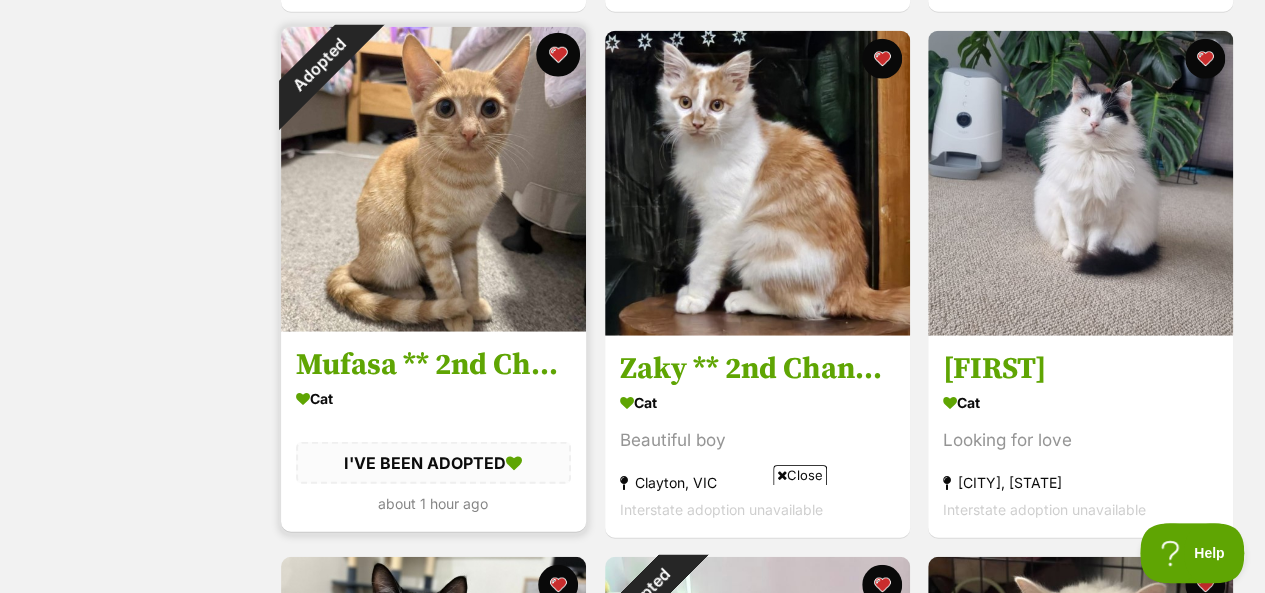 click at bounding box center [558, 55] 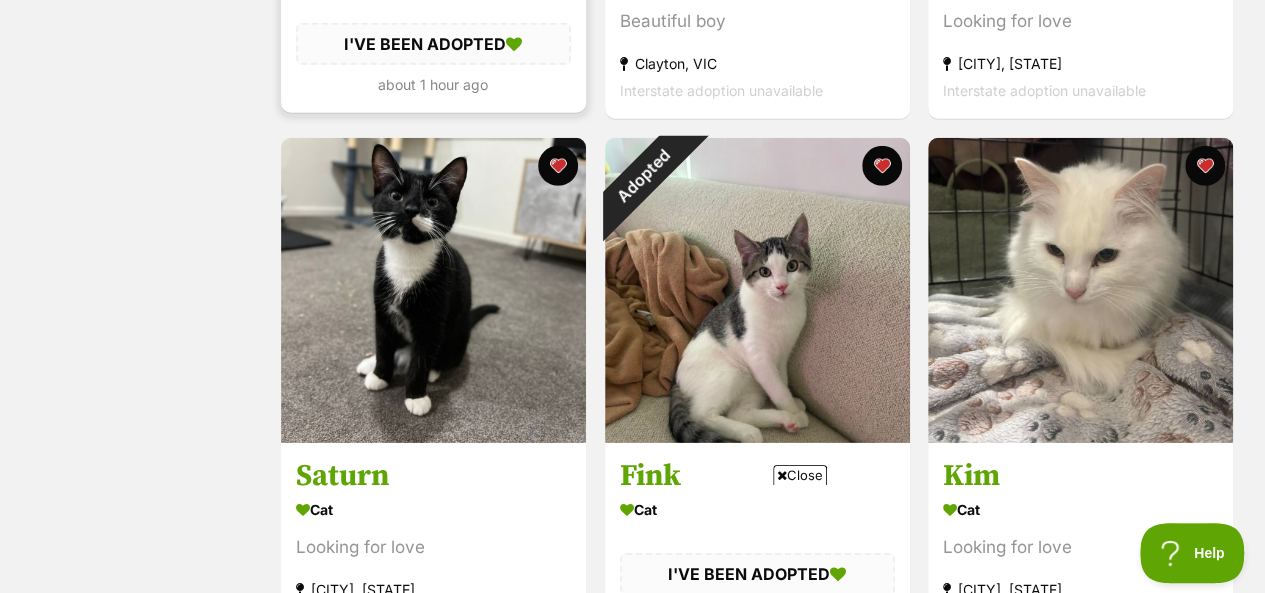 scroll, scrollTop: 2922, scrollLeft: 0, axis: vertical 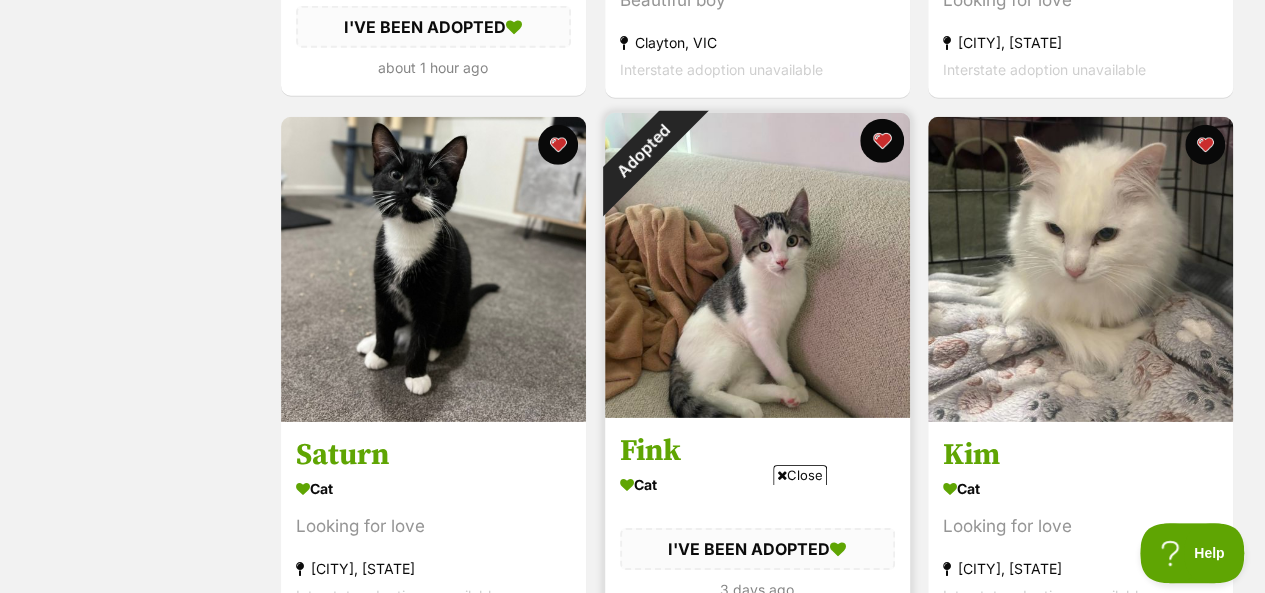 click at bounding box center [881, 141] 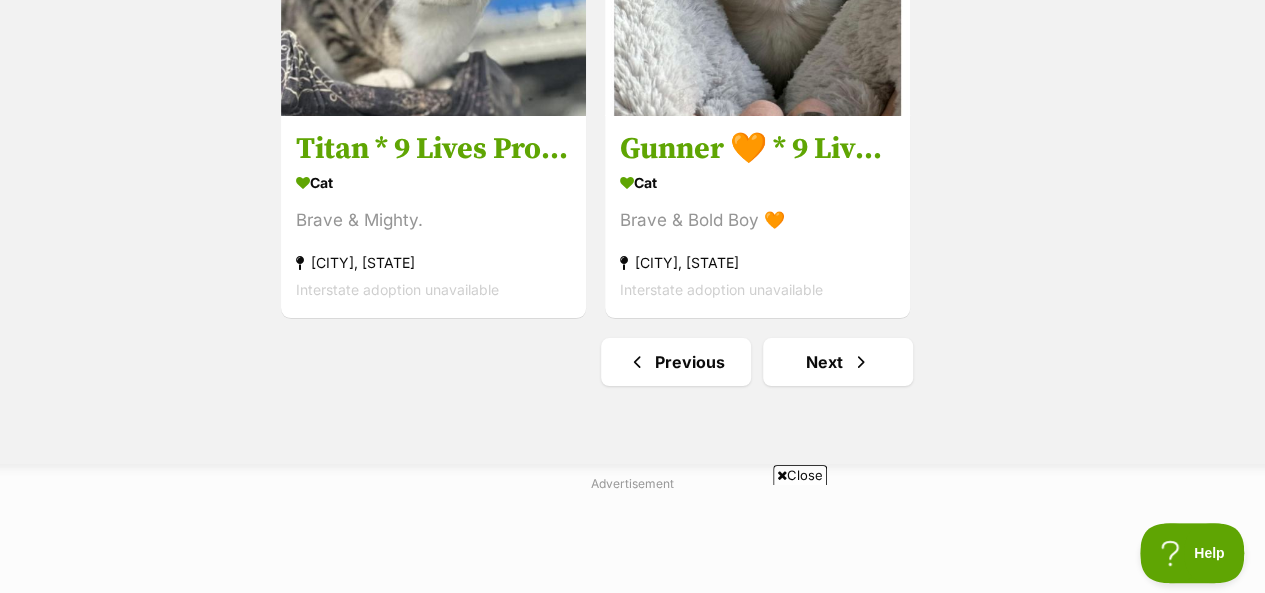 scroll, scrollTop: 3762, scrollLeft: 0, axis: vertical 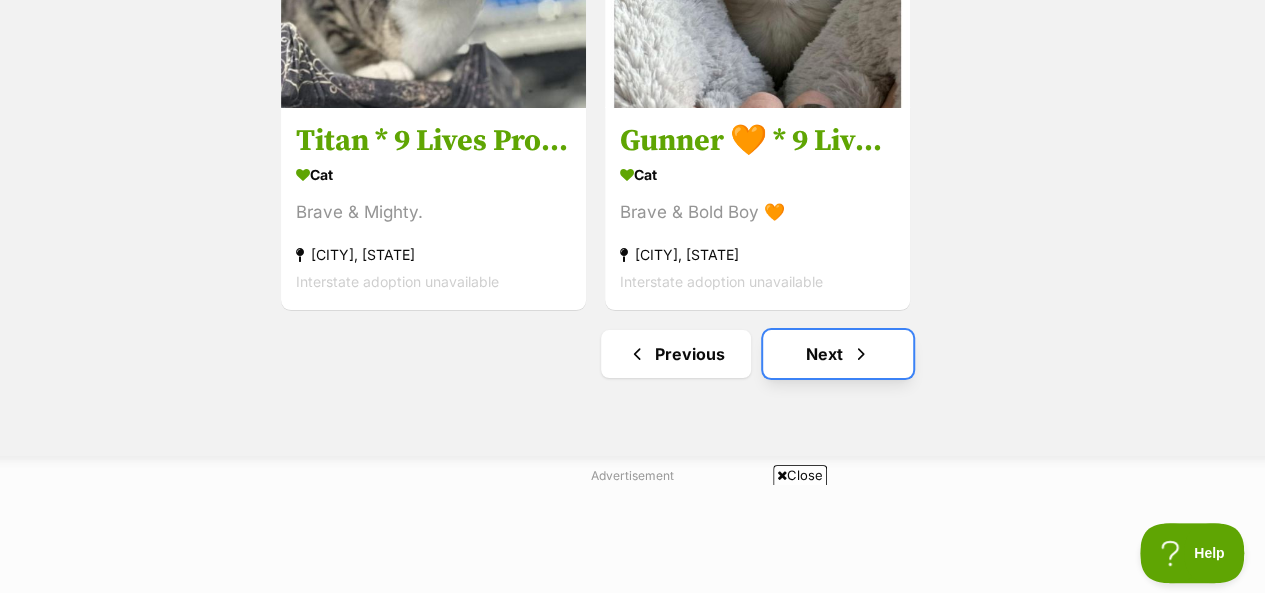click on "Next" at bounding box center (838, 354) 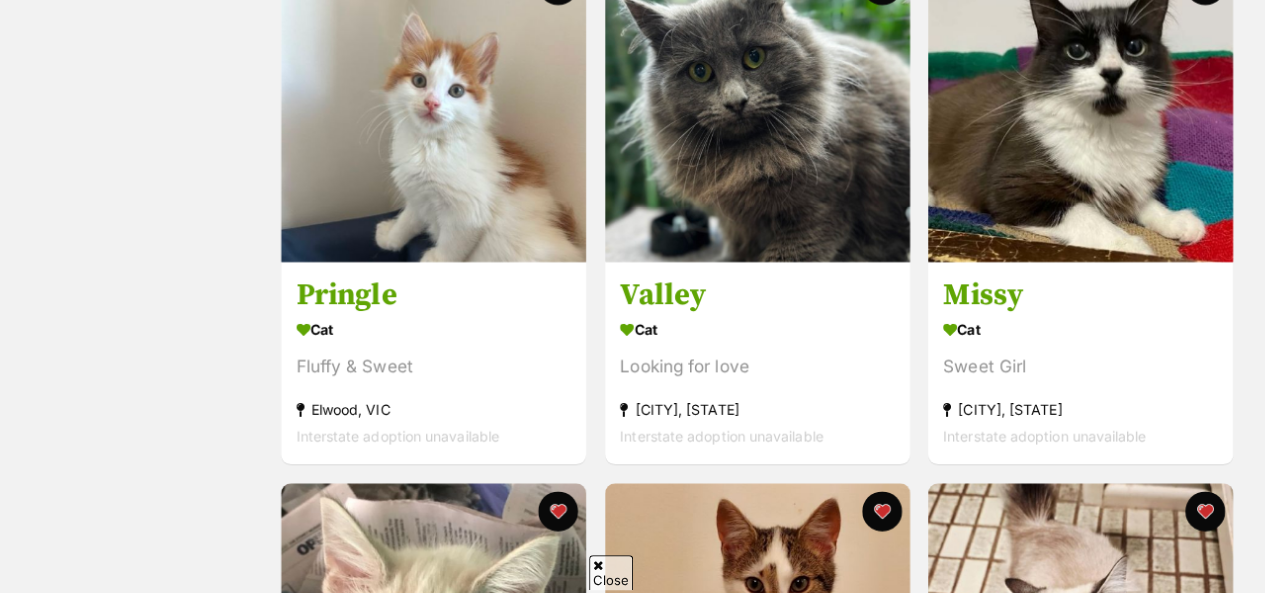 scroll, scrollTop: 1149, scrollLeft: 0, axis: vertical 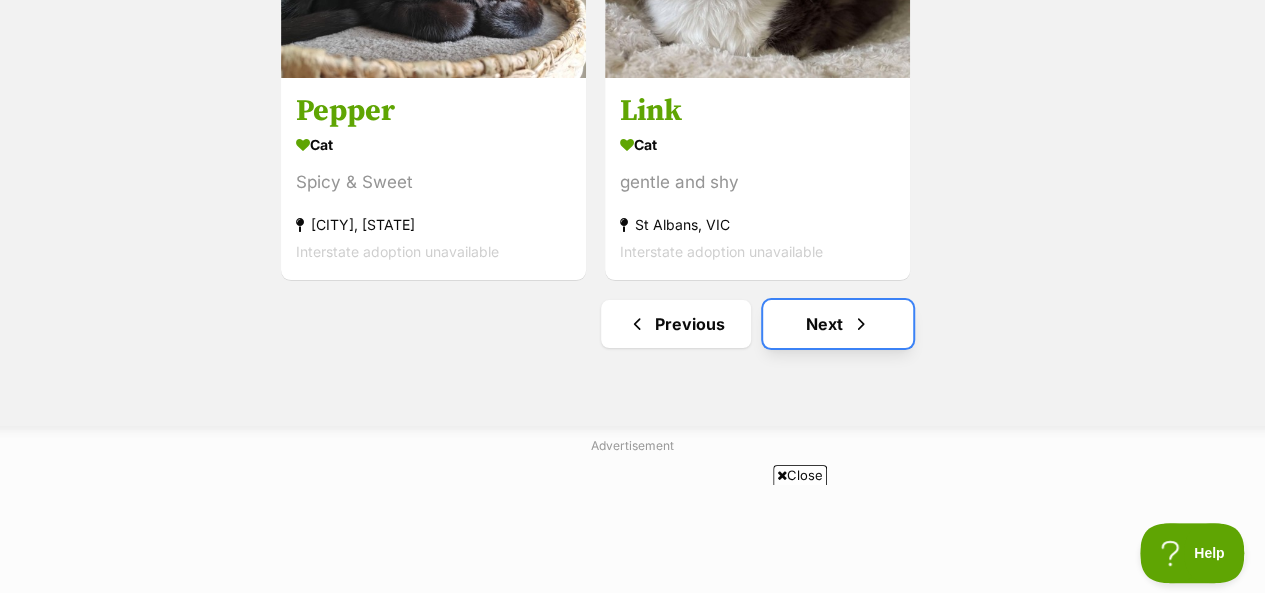 click on "Next" at bounding box center [838, 324] 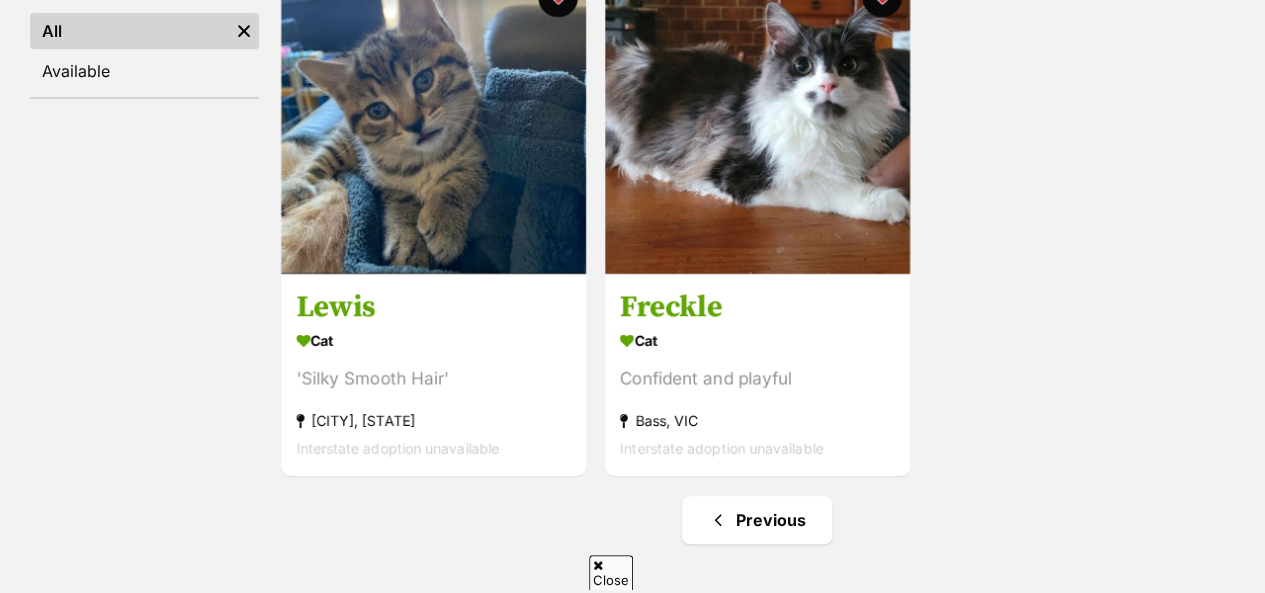 scroll, scrollTop: 400, scrollLeft: 0, axis: vertical 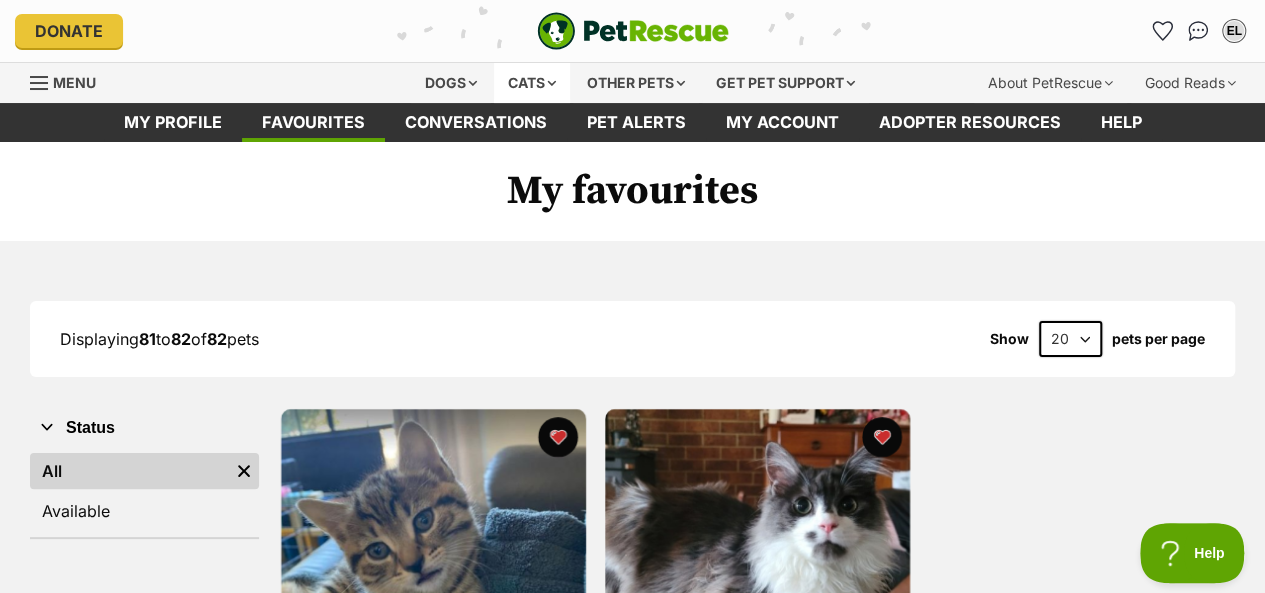click on "Cats" at bounding box center [532, 83] 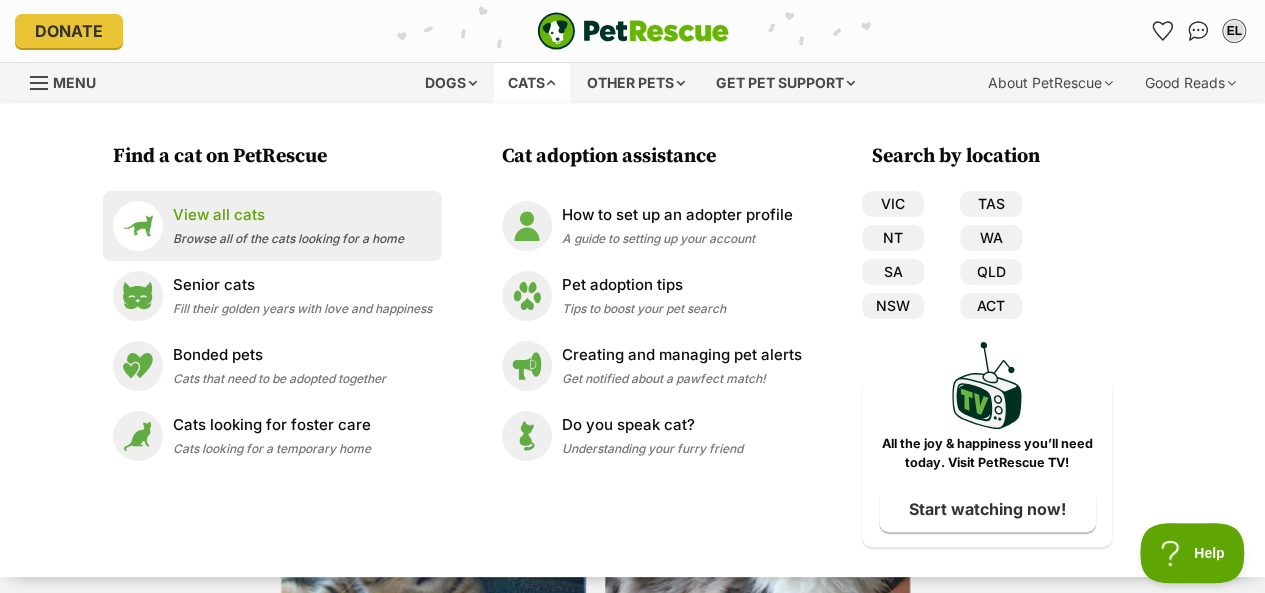 click on "View all cats" at bounding box center [288, 215] 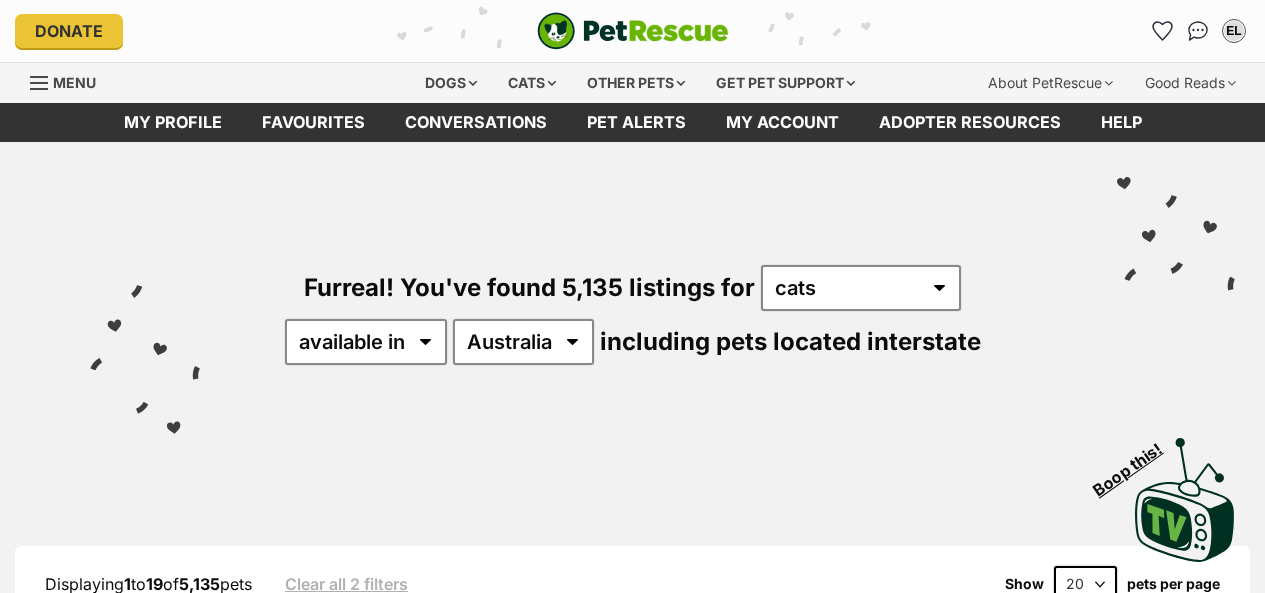scroll, scrollTop: 0, scrollLeft: 0, axis: both 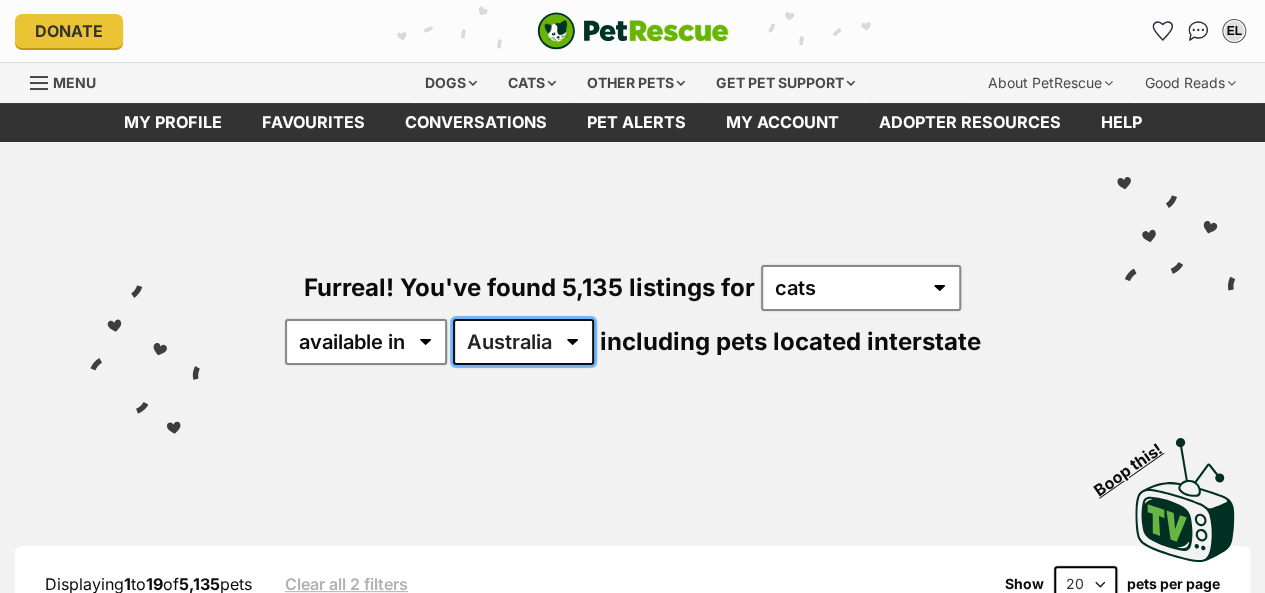 click on "Australia
ACT
NSW
NT
QLD
SA
TAS
VIC
WA" at bounding box center [523, 342] 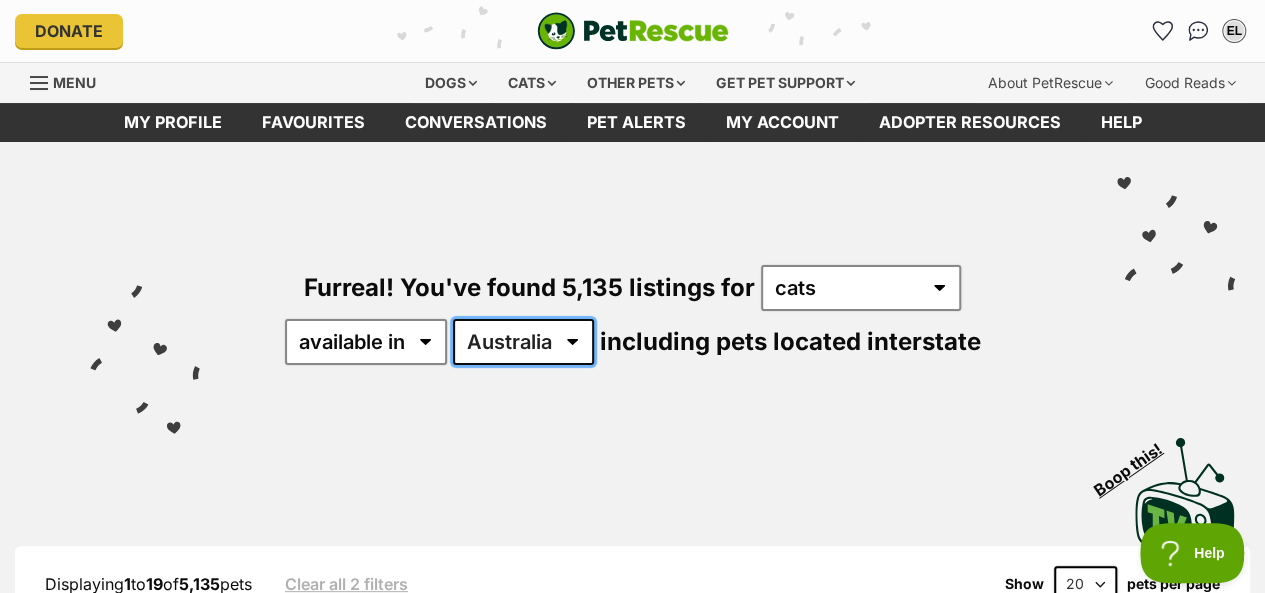 select on "VIC" 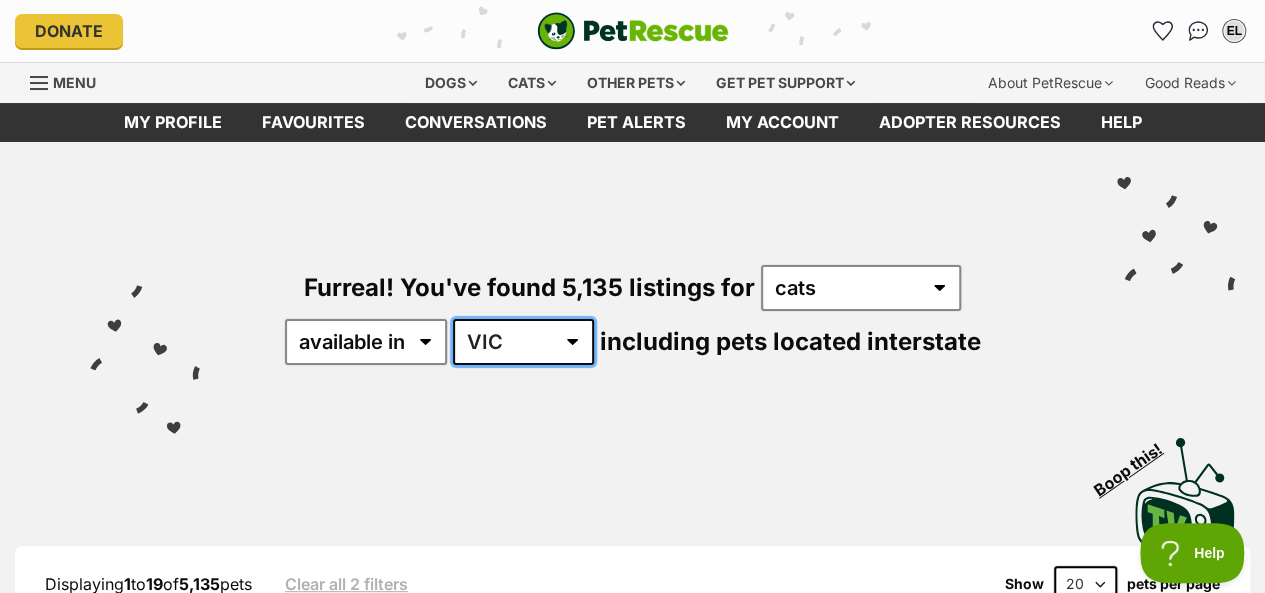 click on "Australia
ACT
NSW
NT
QLD
SA
TAS
VIC
WA" at bounding box center [523, 342] 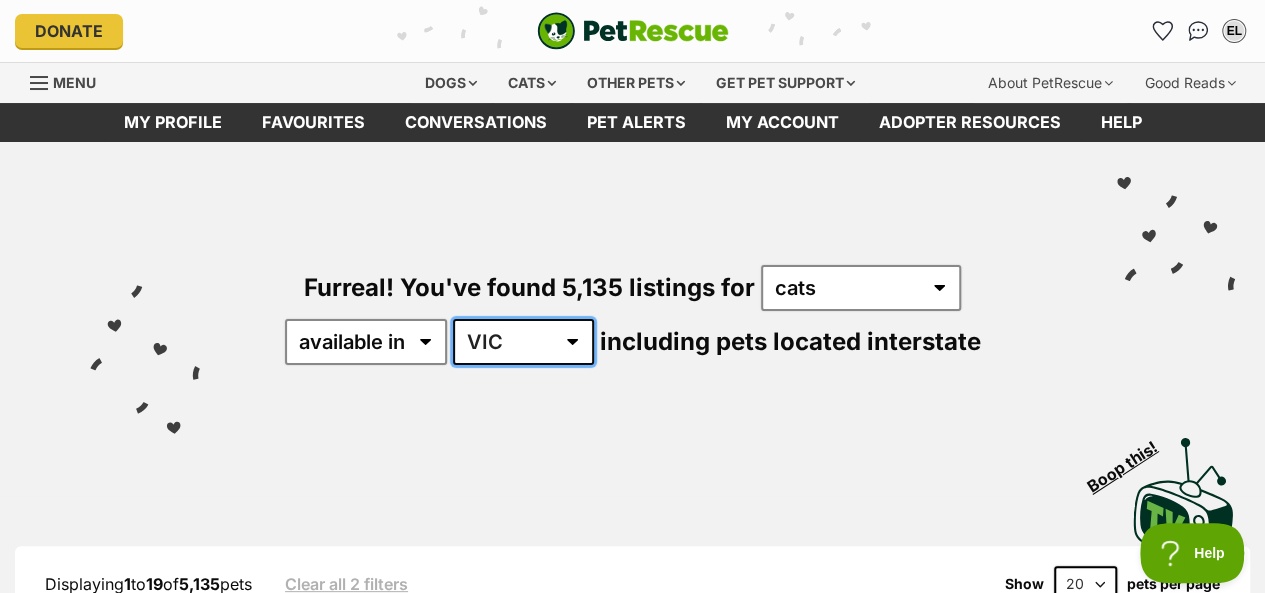 scroll, scrollTop: 0, scrollLeft: 0, axis: both 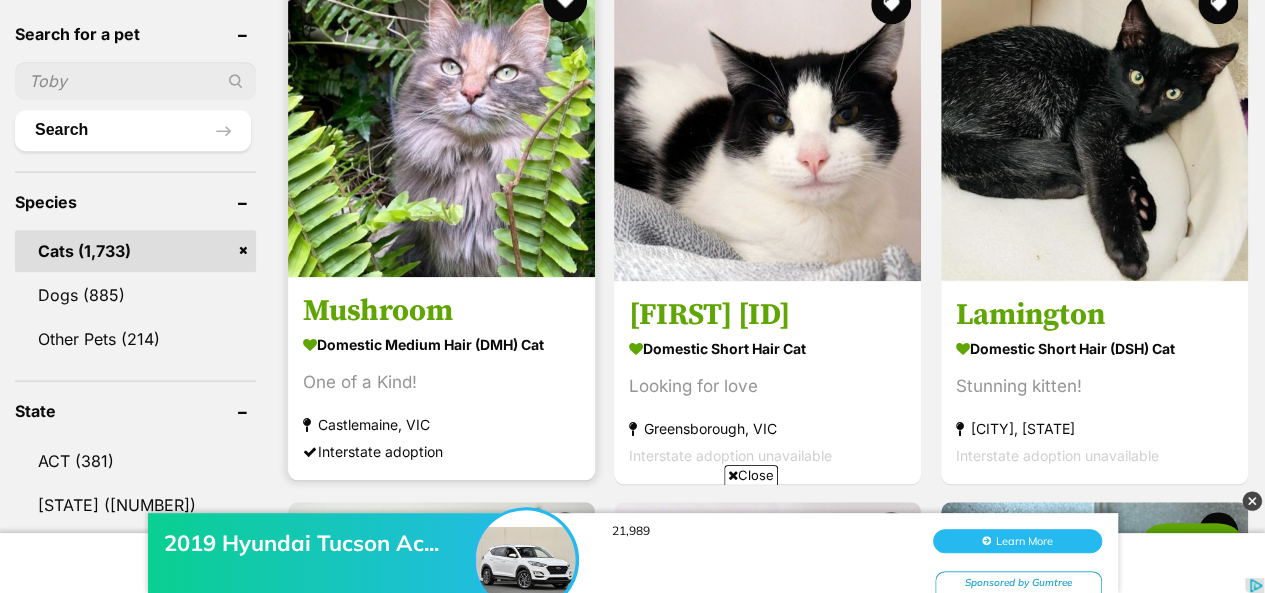click at bounding box center [565, 0] 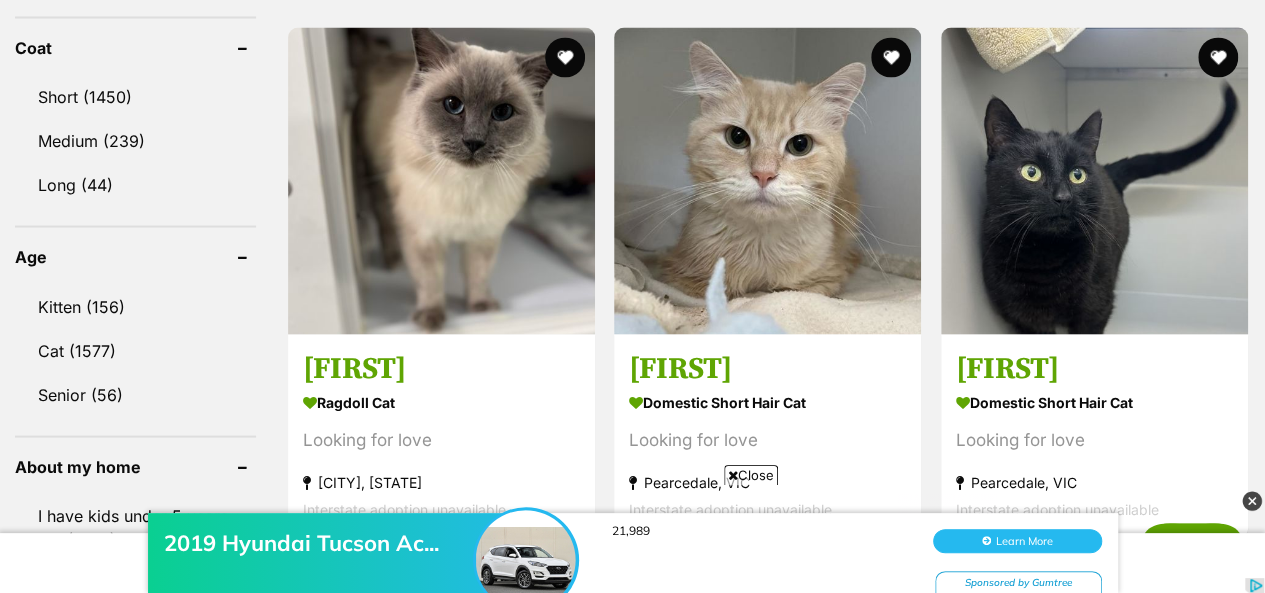 scroll, scrollTop: 1880, scrollLeft: 0, axis: vertical 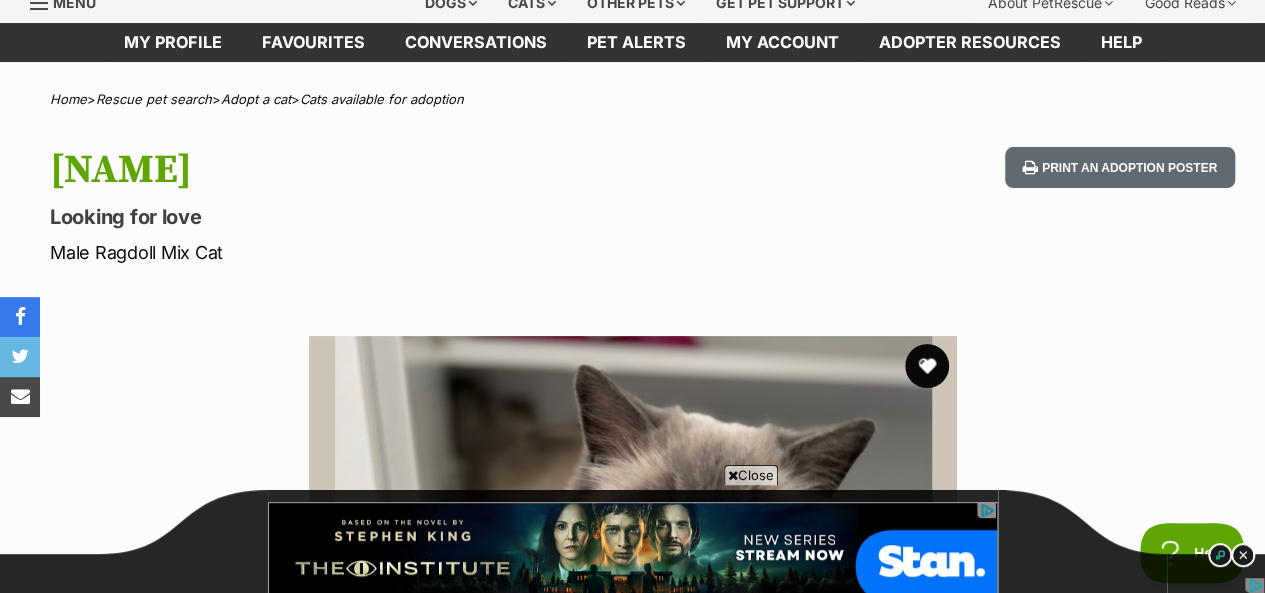 click at bounding box center (927, 366) 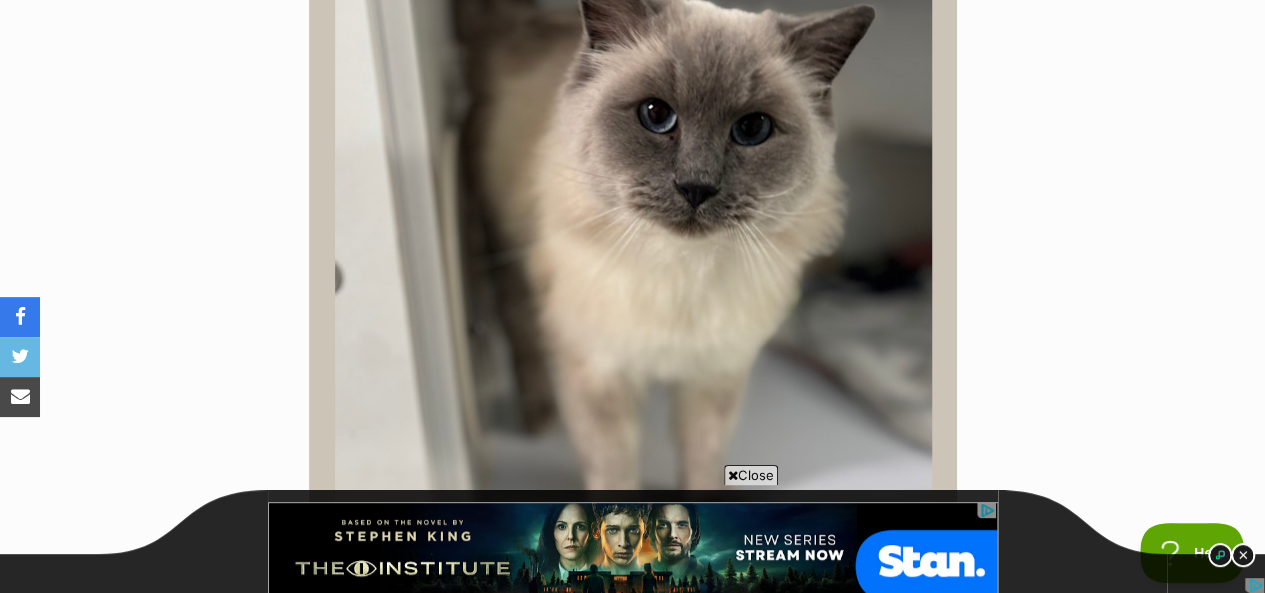 scroll, scrollTop: 520, scrollLeft: 0, axis: vertical 